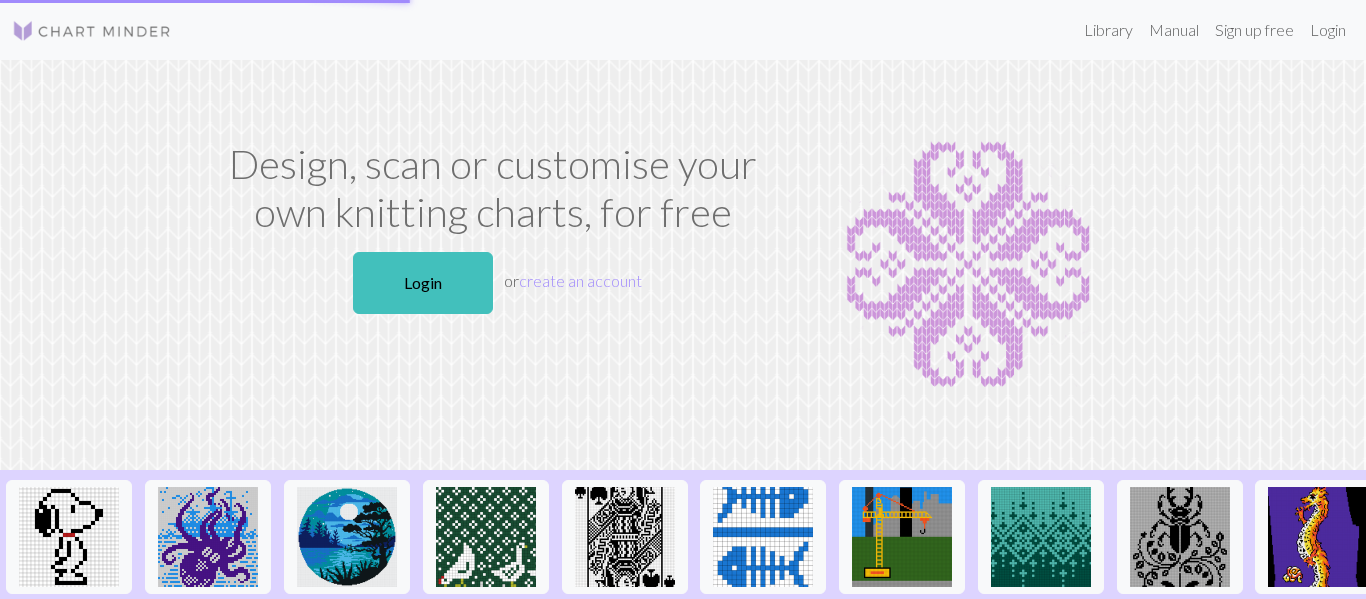 scroll, scrollTop: 0, scrollLeft: 0, axis: both 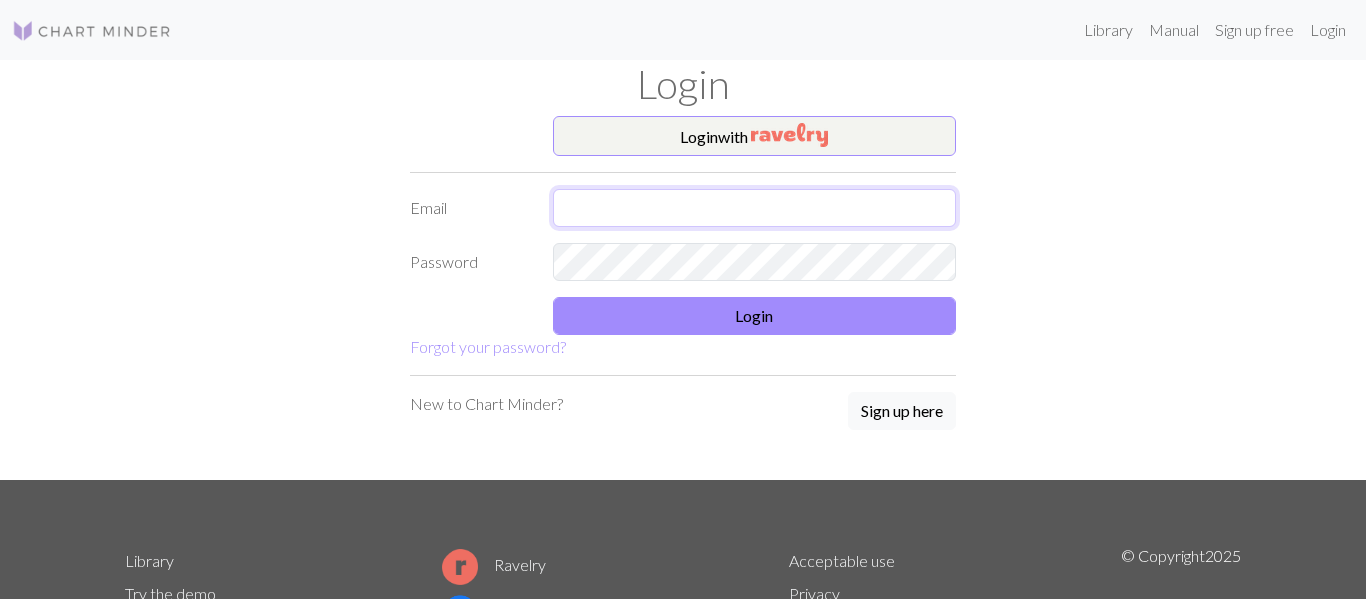 click at bounding box center [755, 208] 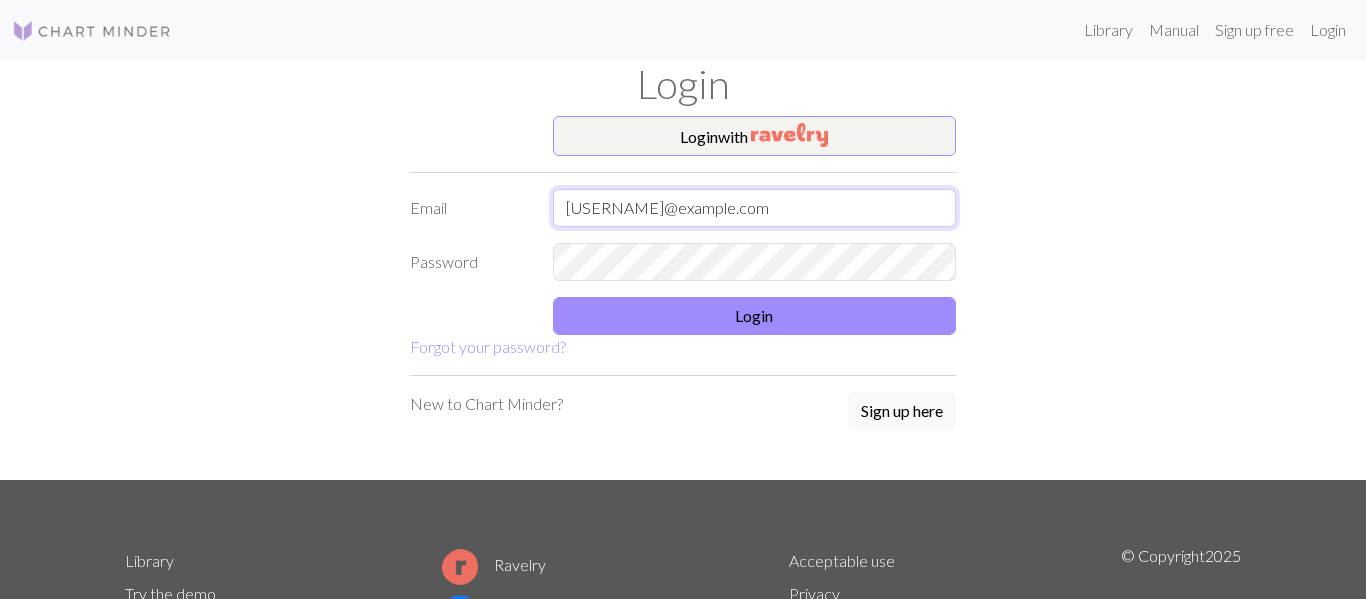 type on "[USERNAME]@example.com" 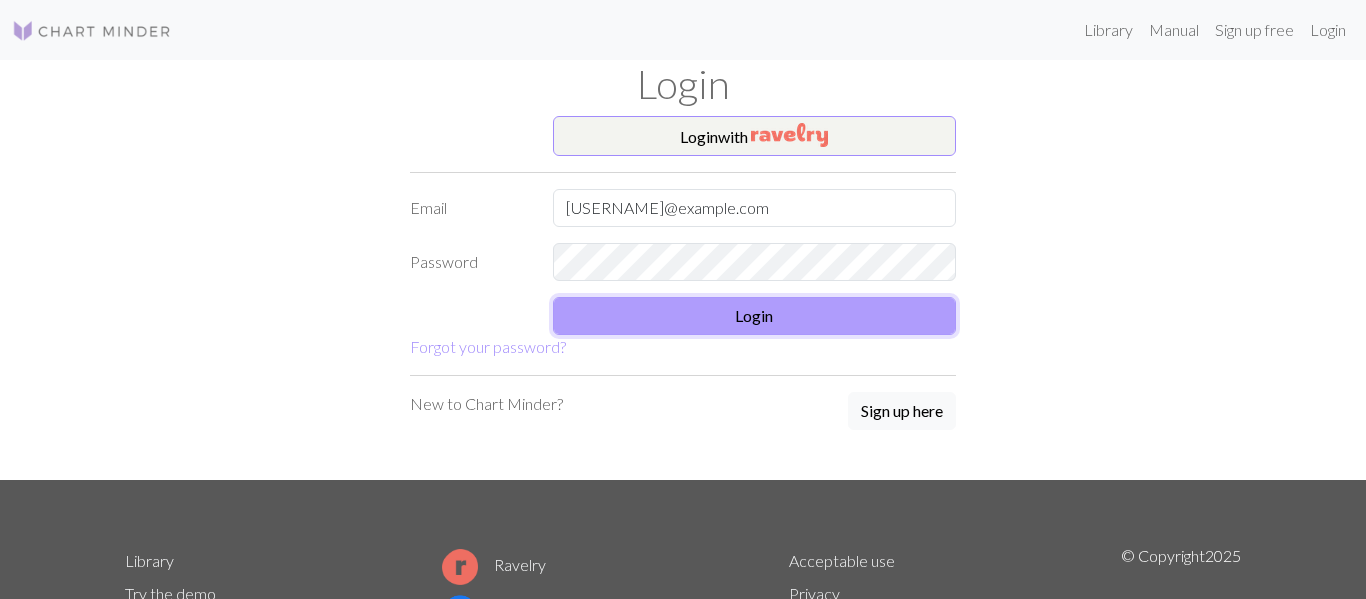click on "Login" at bounding box center (755, 316) 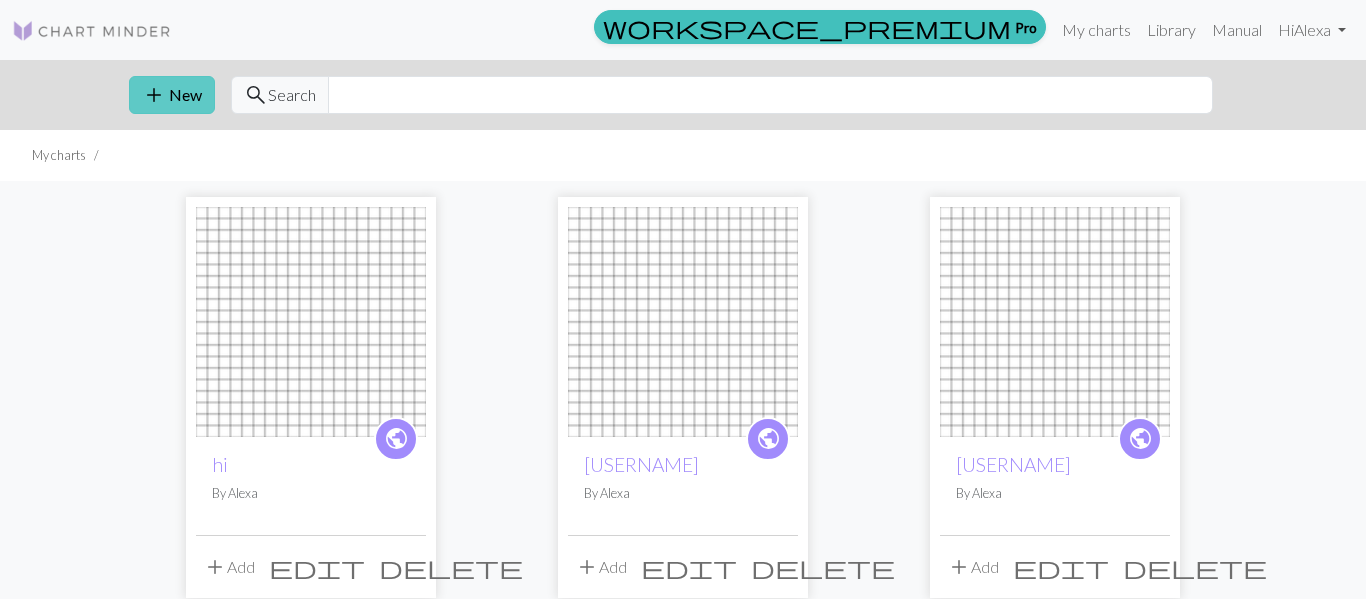 click on "add" at bounding box center [154, 95] 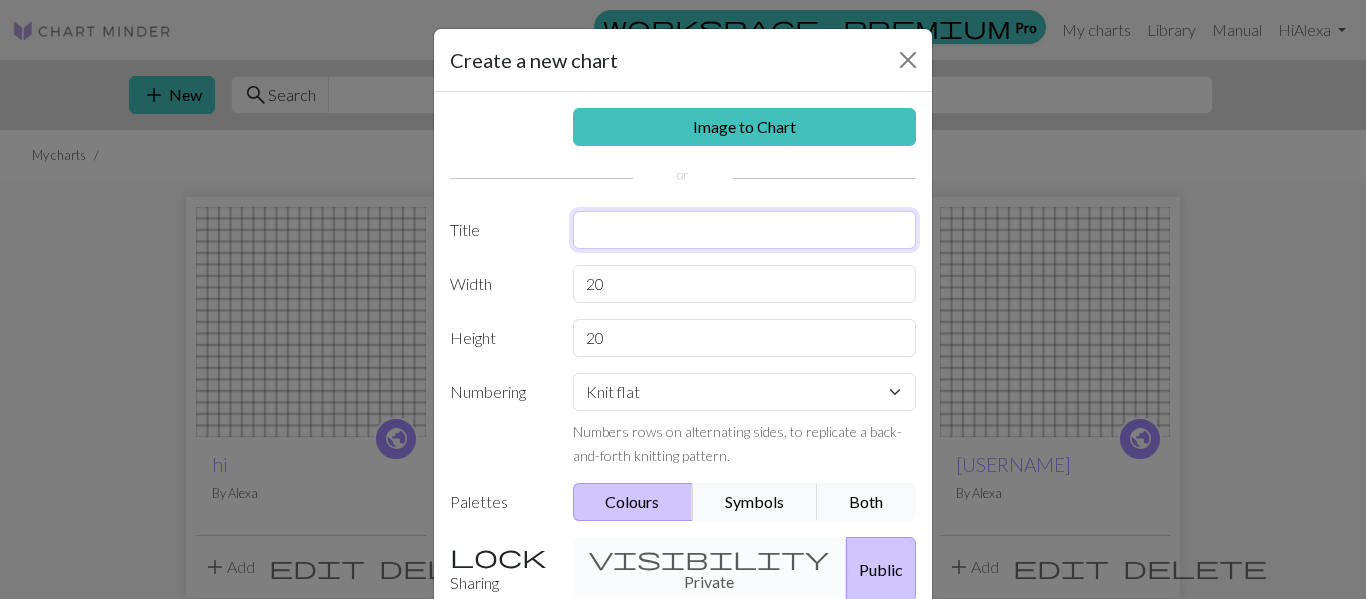 click at bounding box center [745, 230] 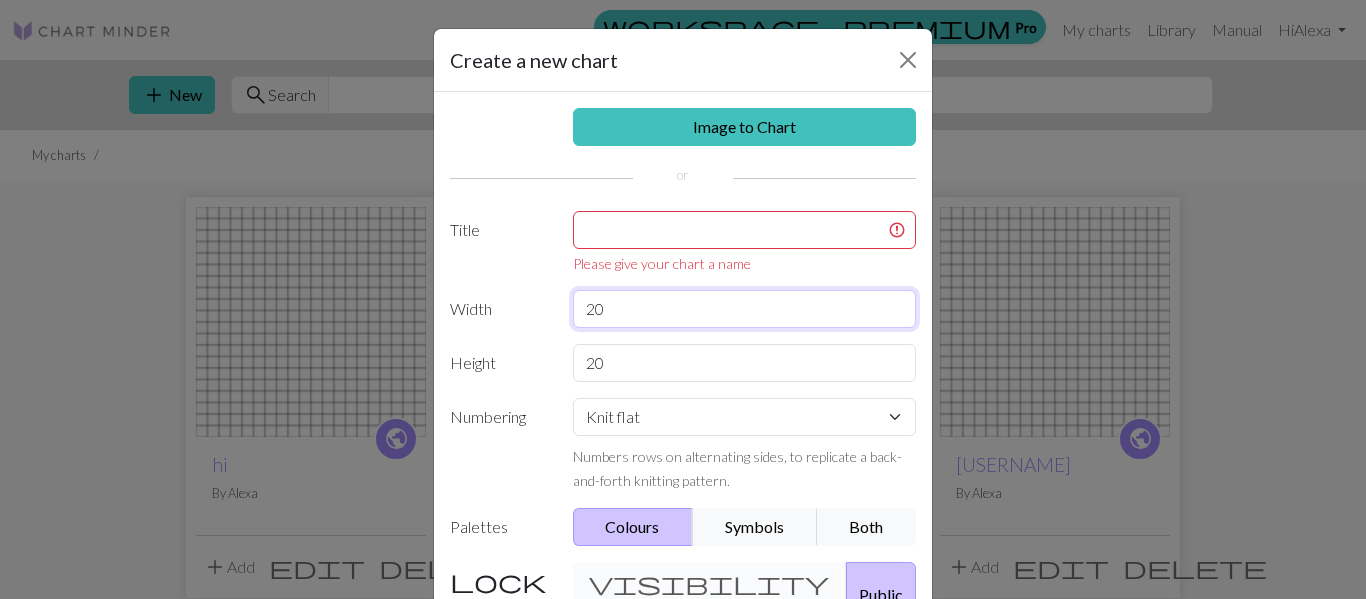 click on "Image to Chart Title Please give your chart a name Width 20 Height 20 Numbering Knit flat Knit in the round Lace knitting Cross stitch Numbers rows on alternating sides, to replicate a back-and-forth knitting pattern. Palettes Colours Symbols Both Sharing visibility  Private Public Your chart will be publicly available workspace_premium Become a Pro user   to  create private charts" at bounding box center [683, 427] 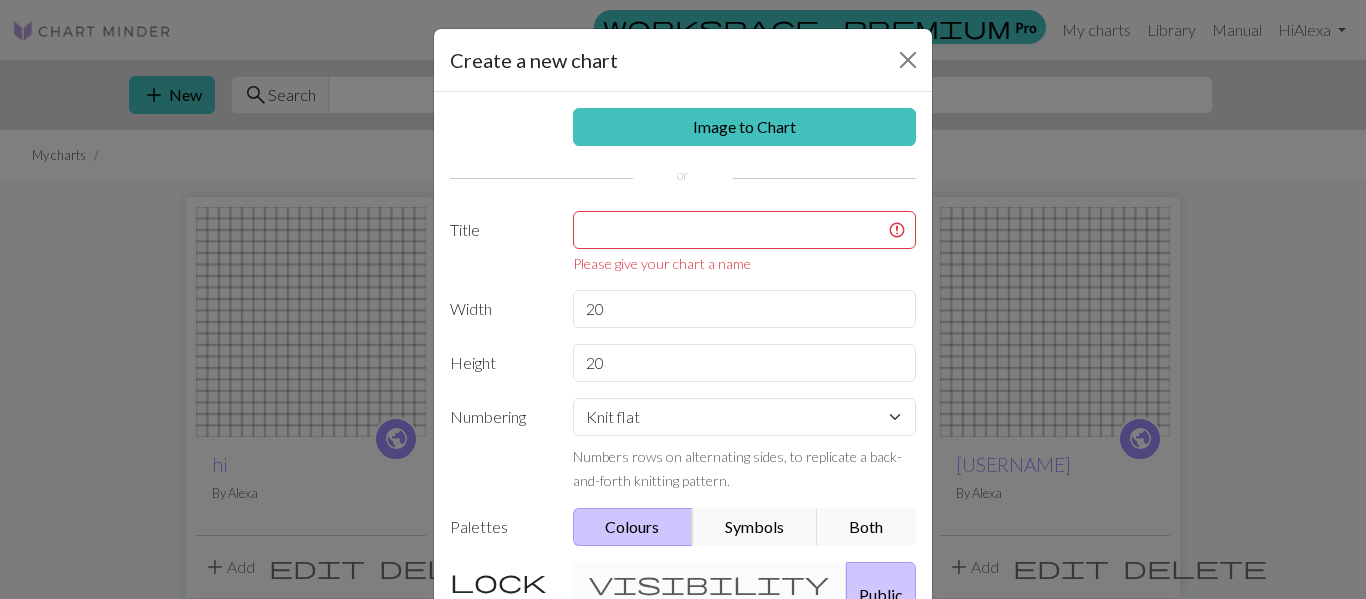 click on "Image to Chart Title Please give your chart a name Width 20 Height 20 Numbering Knit flat Knit in the round Lace knitting Cross stitch Numbers rows on alternating sides, to replicate a back-and-forth knitting pattern. Palettes Colours Symbols Both Sharing visibility  Private Public Your chart will be publicly available workspace_premium Become a Pro user   to  create private charts" at bounding box center (683, 427) 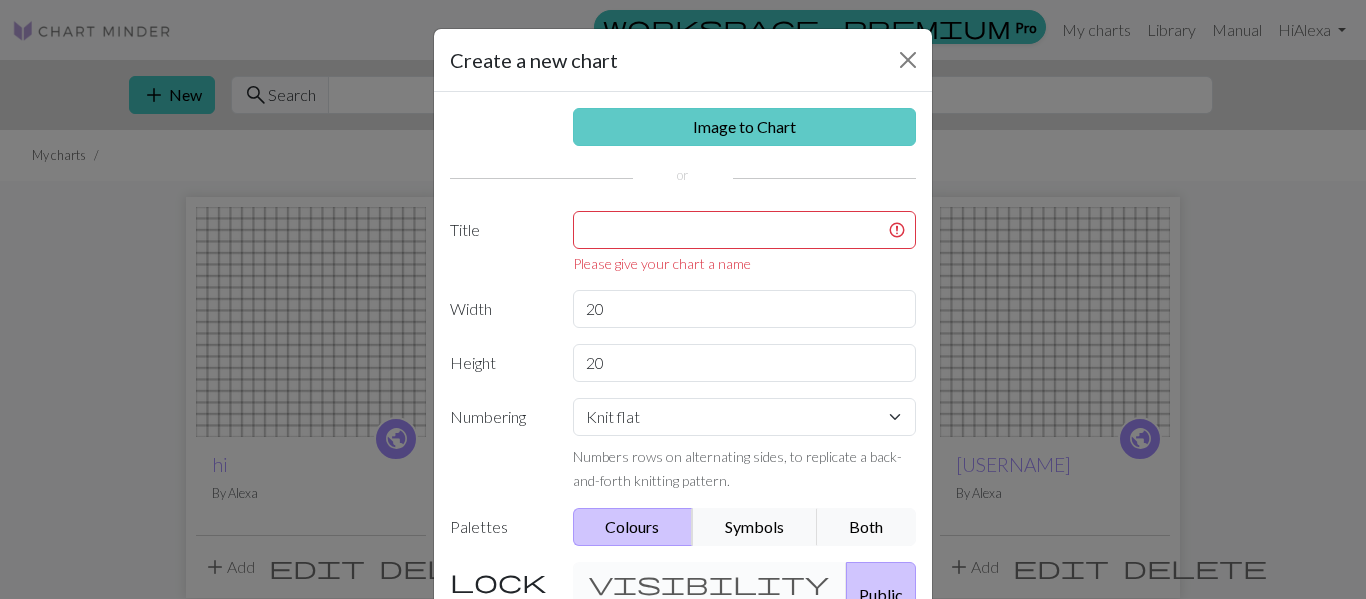 click on "Image to Chart" at bounding box center (745, 127) 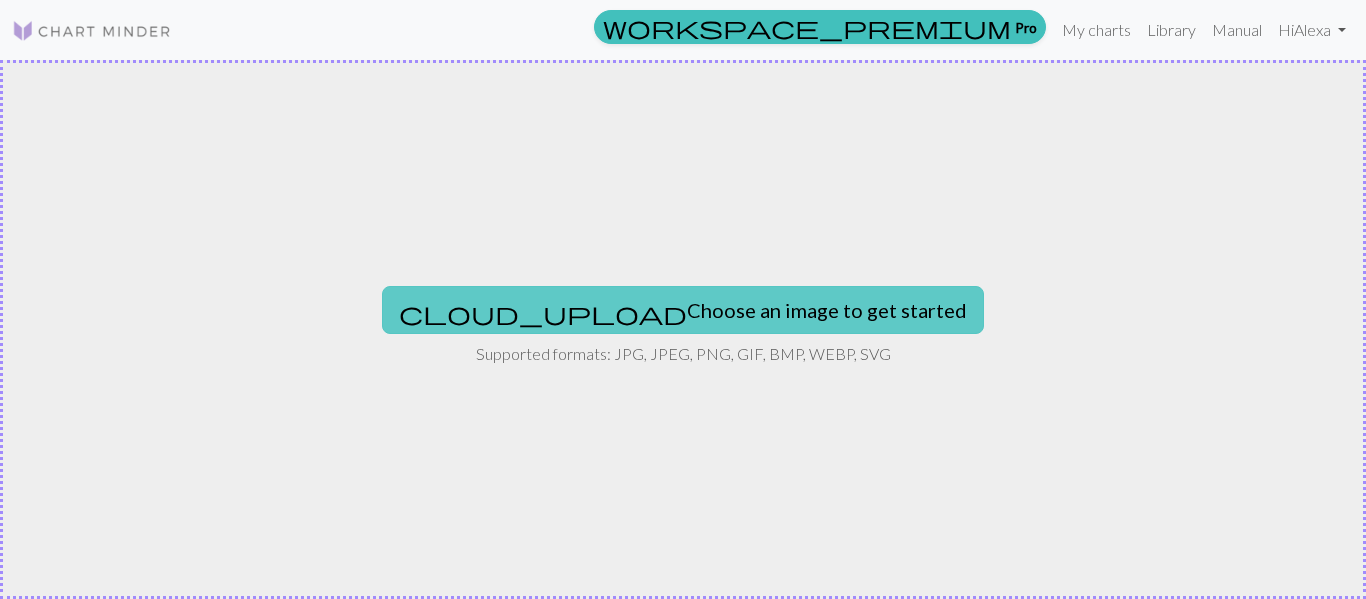click on "cloud_upload  Choose an image to get started" at bounding box center [683, 310] 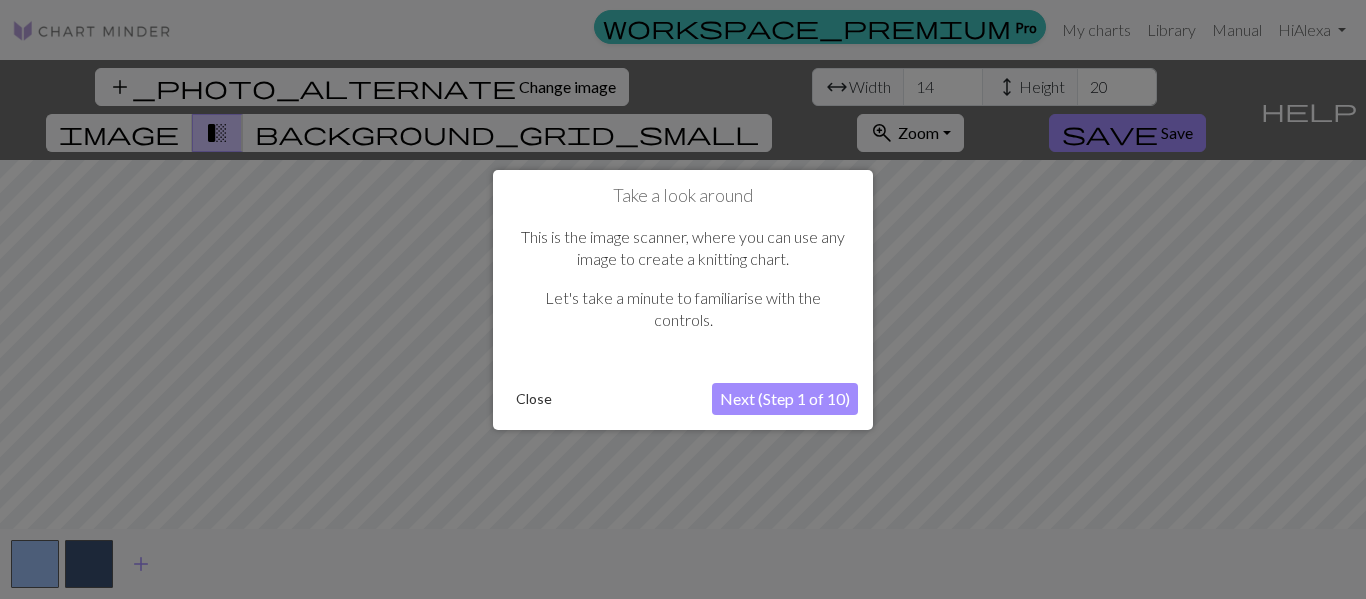click on "Next (Step 1 of 10)" at bounding box center (785, 399) 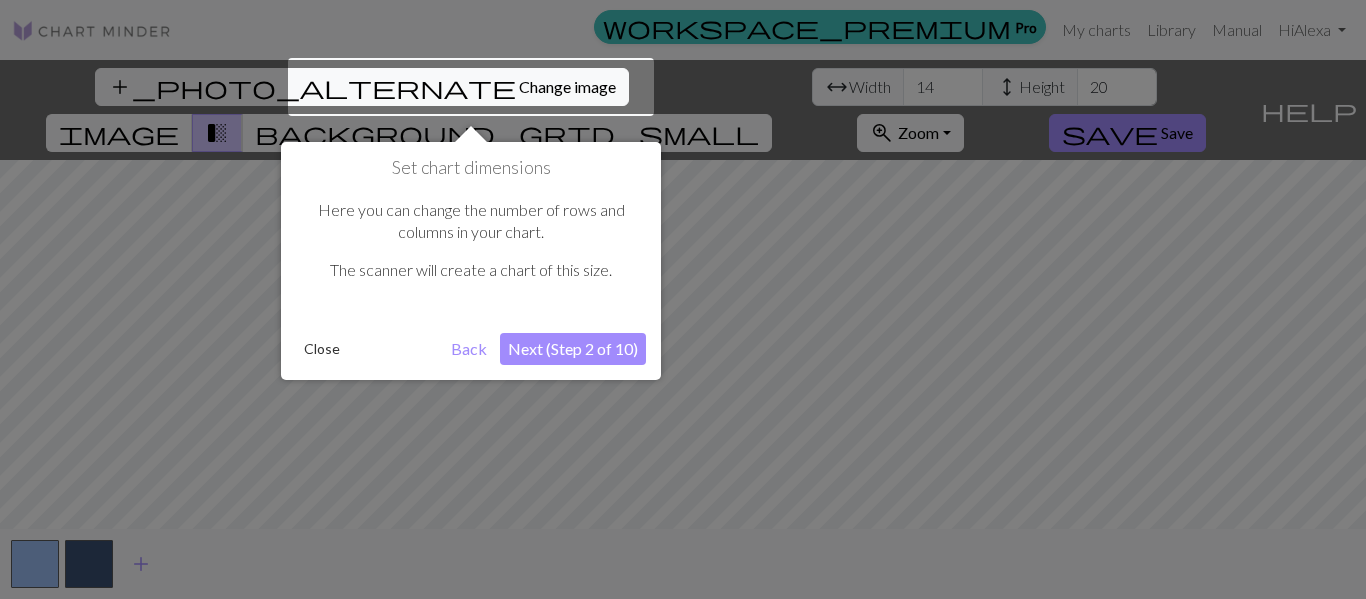 click on "Next (Step 2 of 10)" at bounding box center [573, 349] 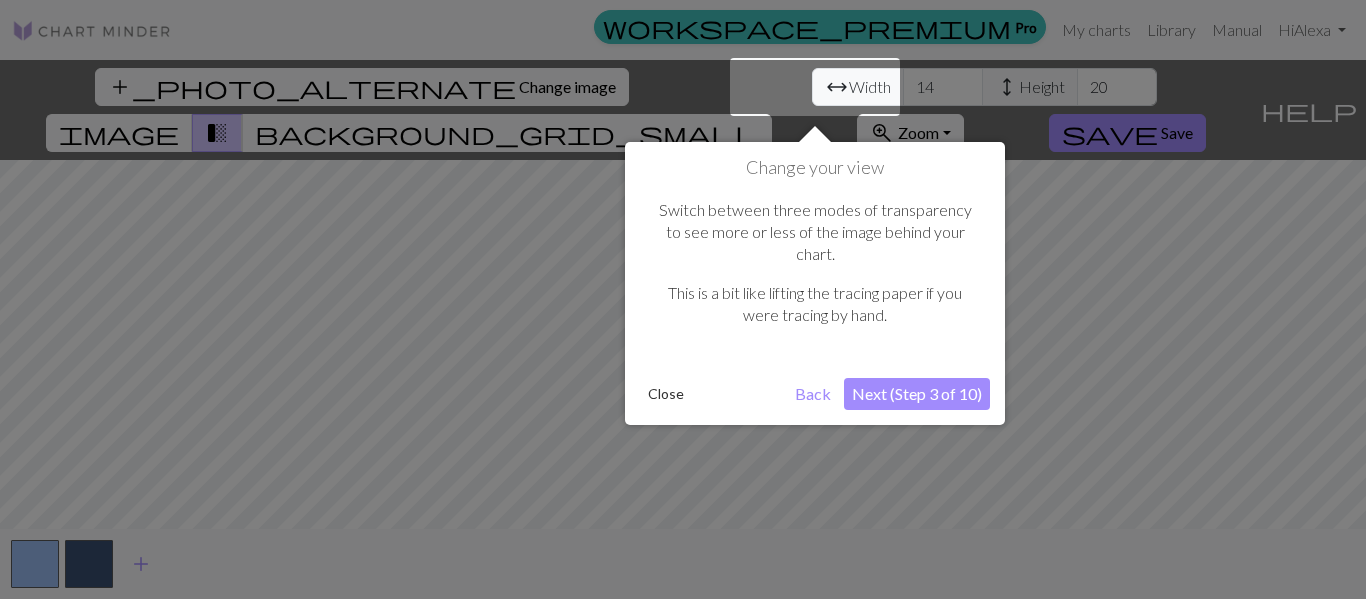 click on "Next (Step 3 of 10)" at bounding box center [917, 394] 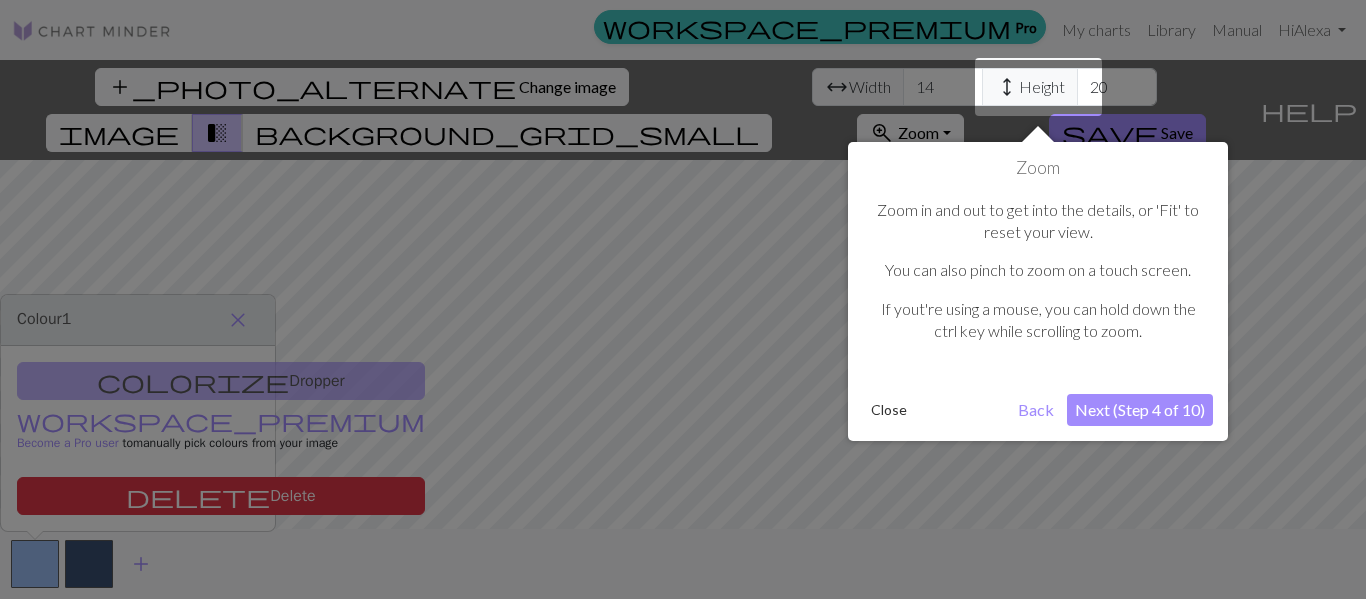 click on "Next (Step 4 of 10)" at bounding box center [1140, 410] 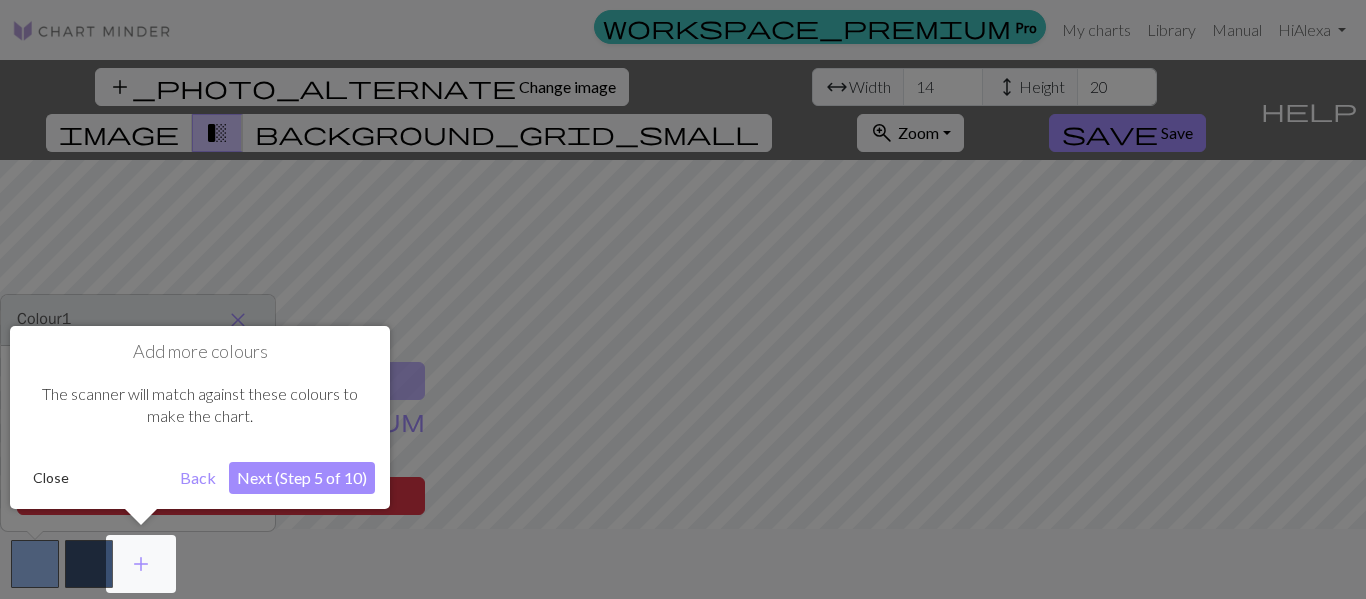 click on "Next (Step 5 of 10)" at bounding box center [302, 478] 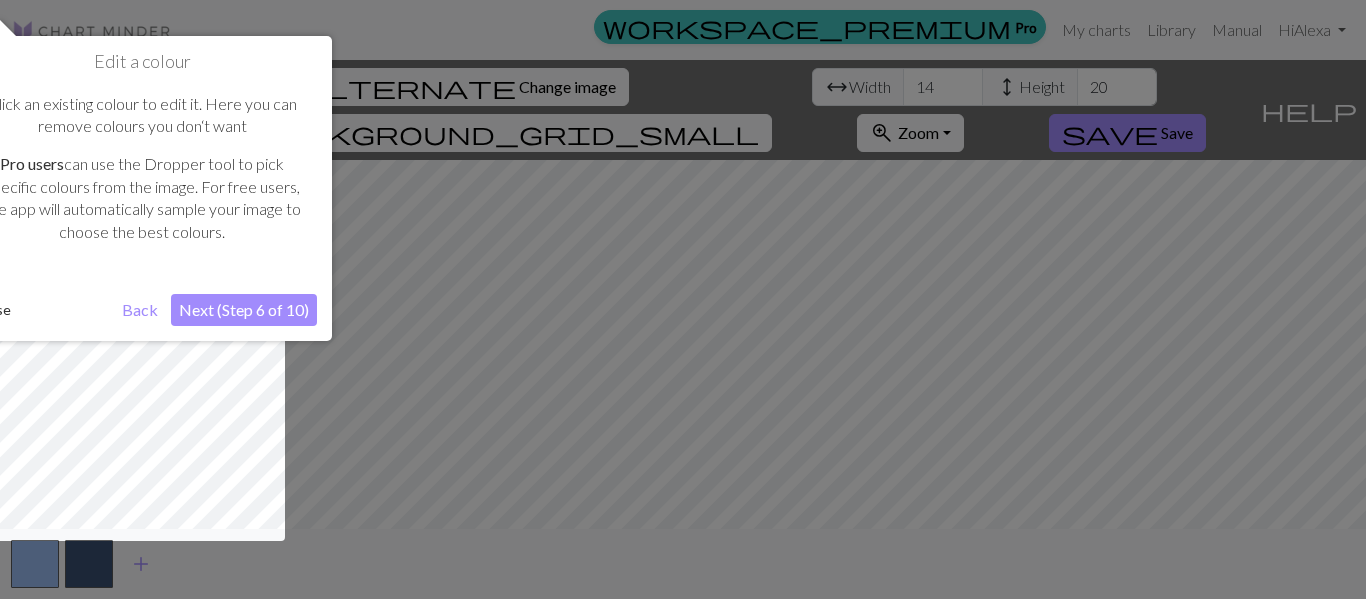 click on "Next (Step 6 of 10)" at bounding box center (244, 310) 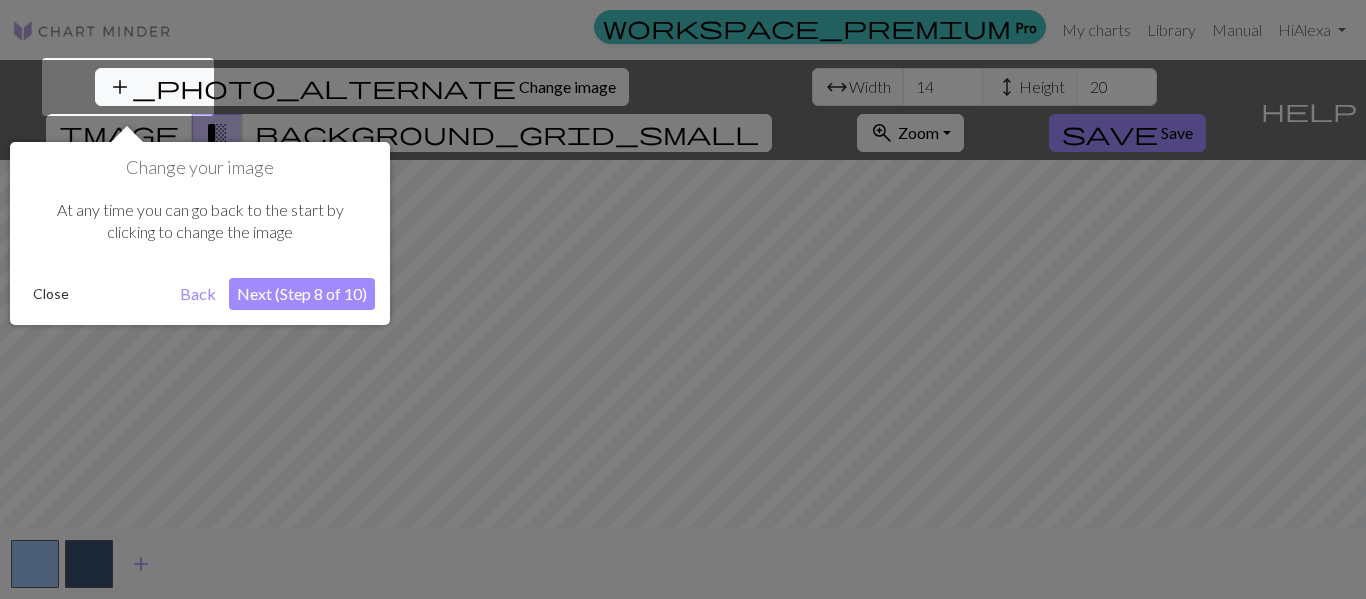 click on "Next (Step 8 of 10)" at bounding box center (302, 294) 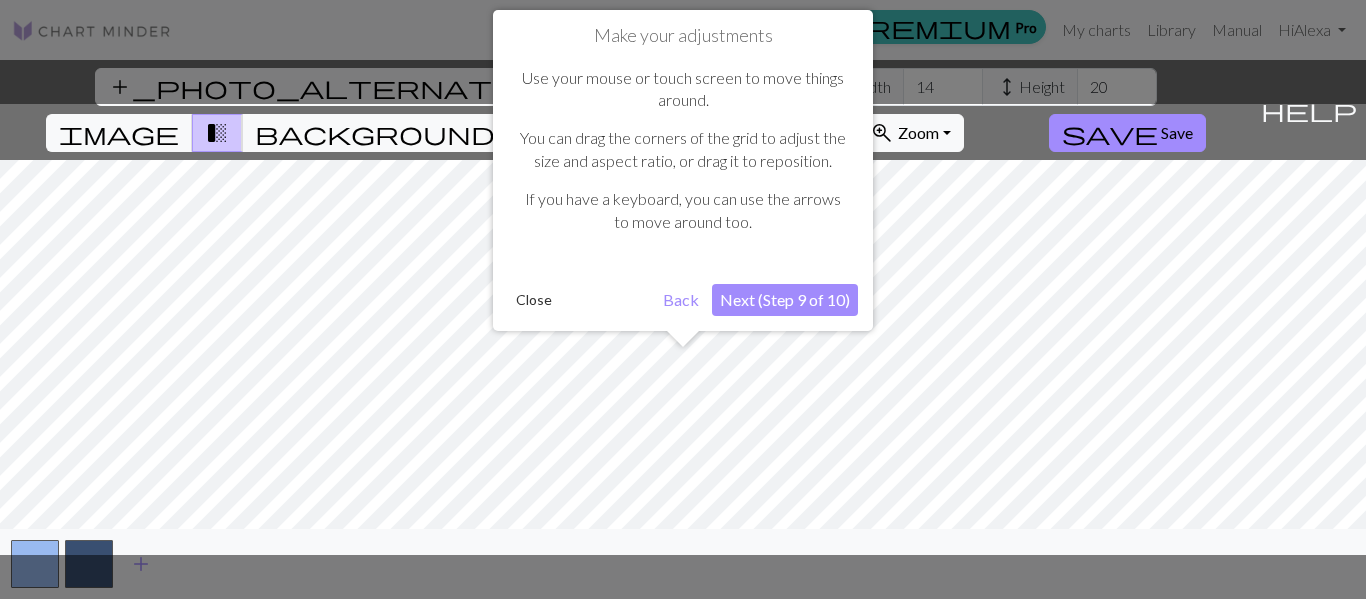 click on "Next (Step 9 of 10)" at bounding box center [785, 300] 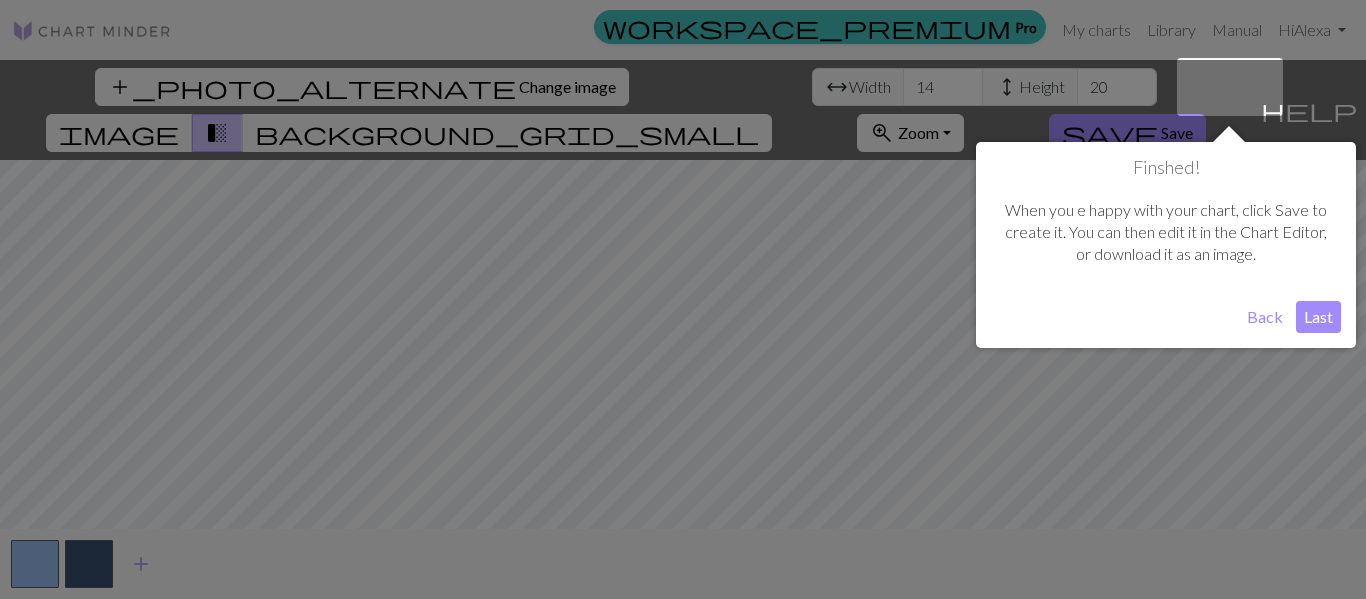click on "Last" at bounding box center [1318, 317] 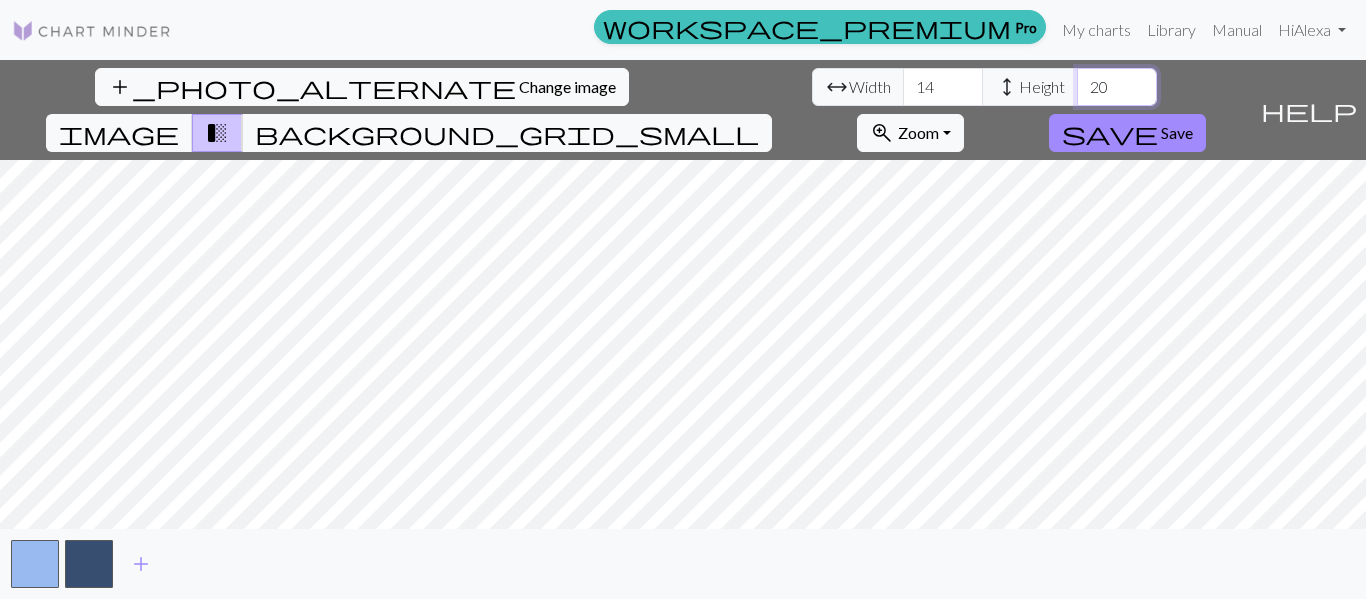 click on "20" at bounding box center (1117, 87) 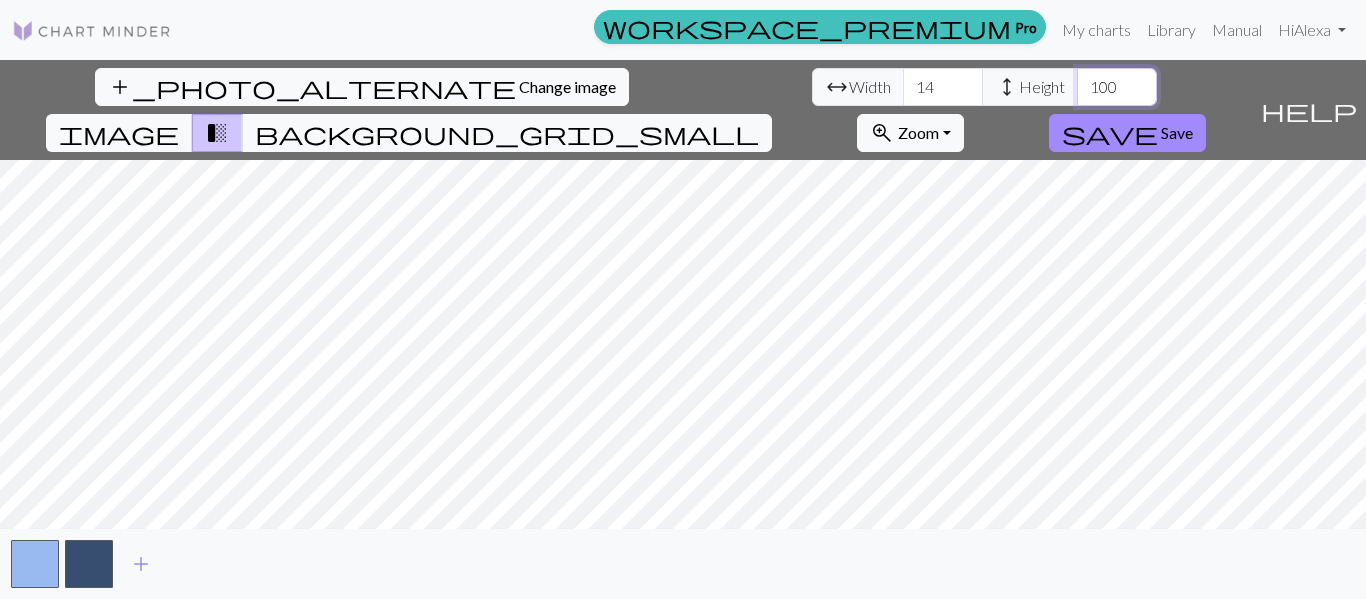 type on "100" 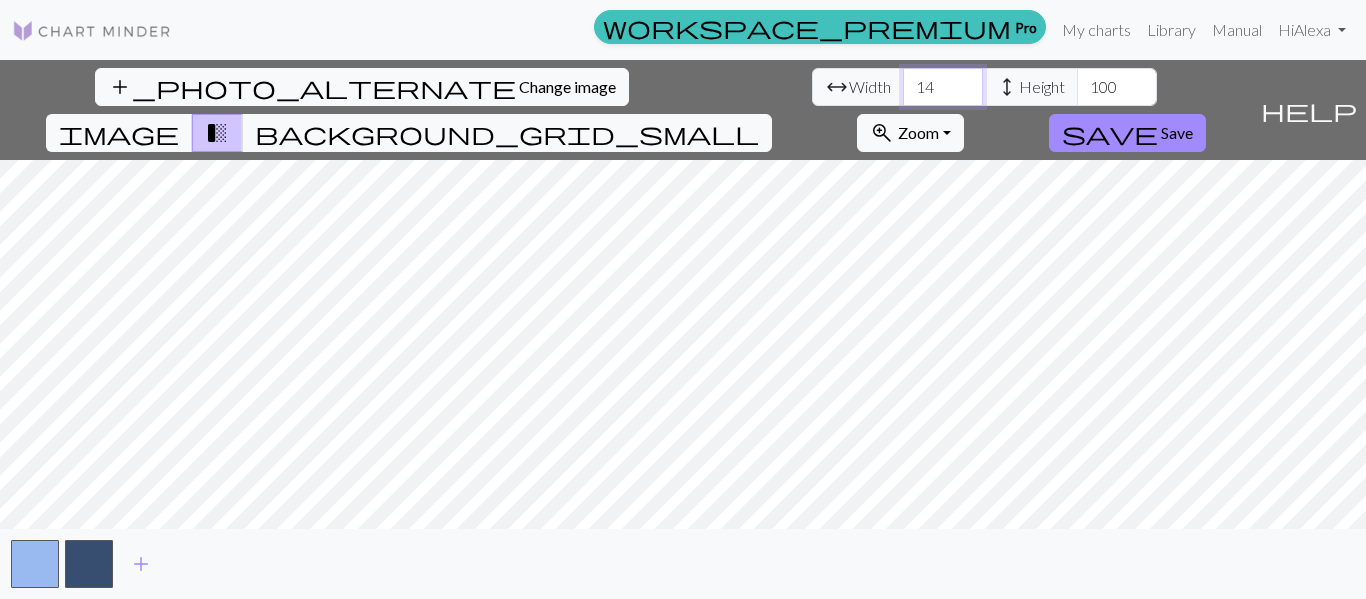 click on "14" at bounding box center (943, 87) 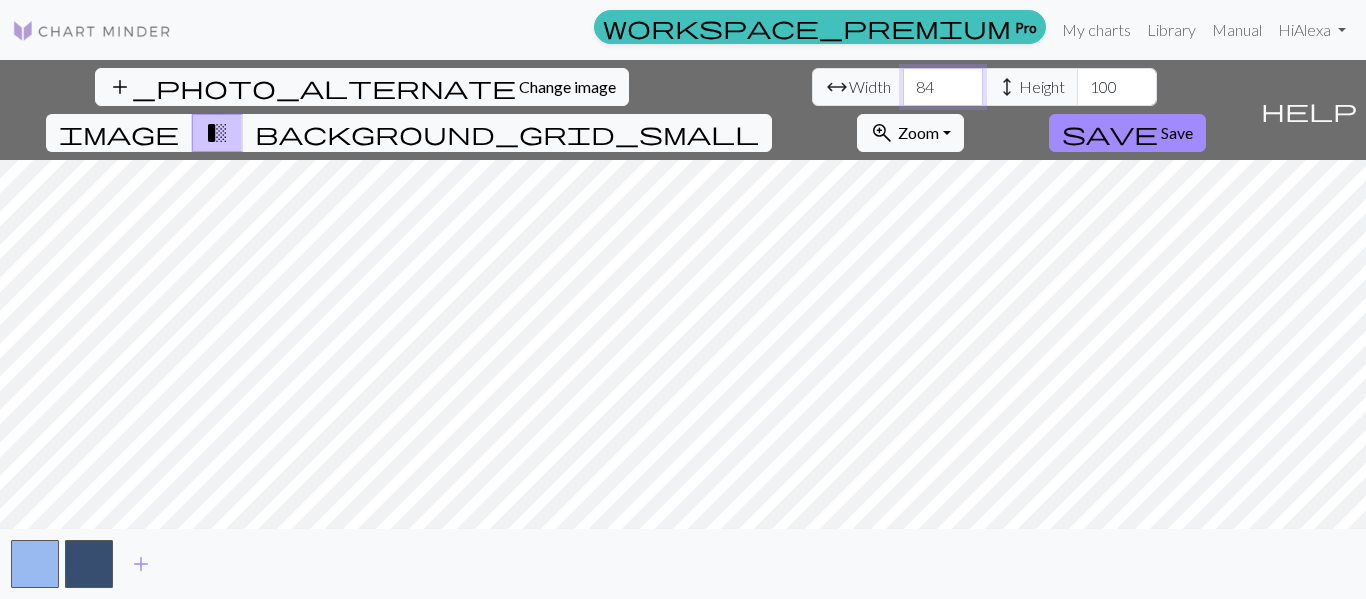 type on "84" 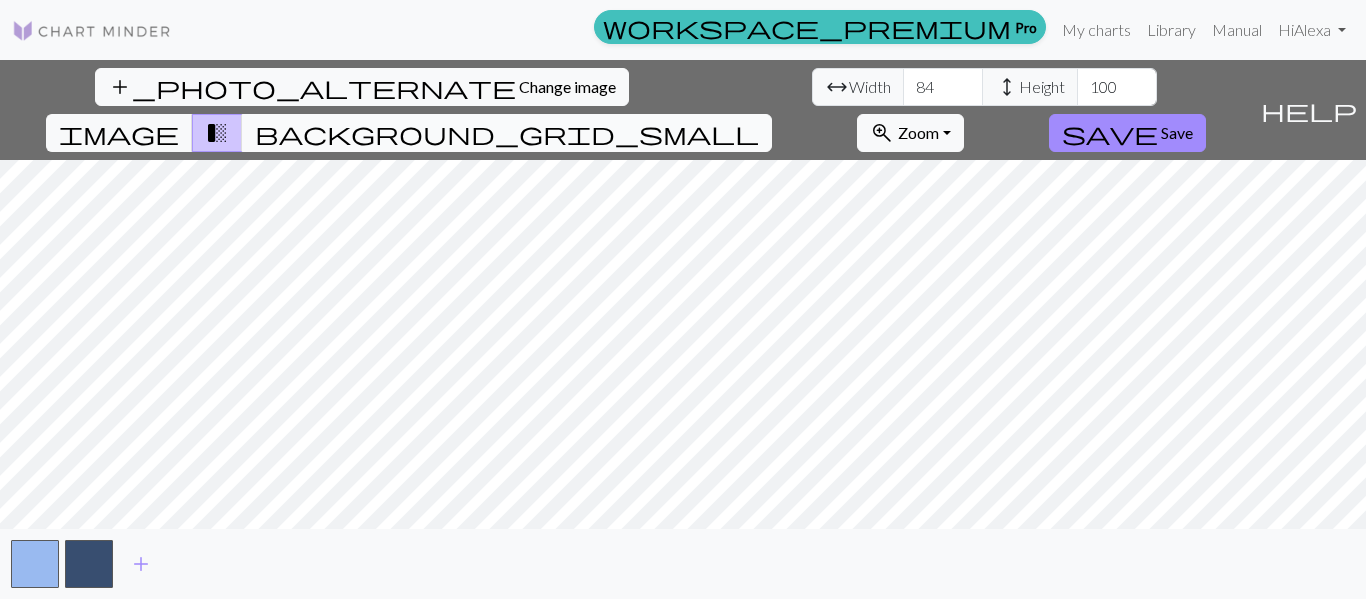 click on "background_grid_small" at bounding box center [507, 133] 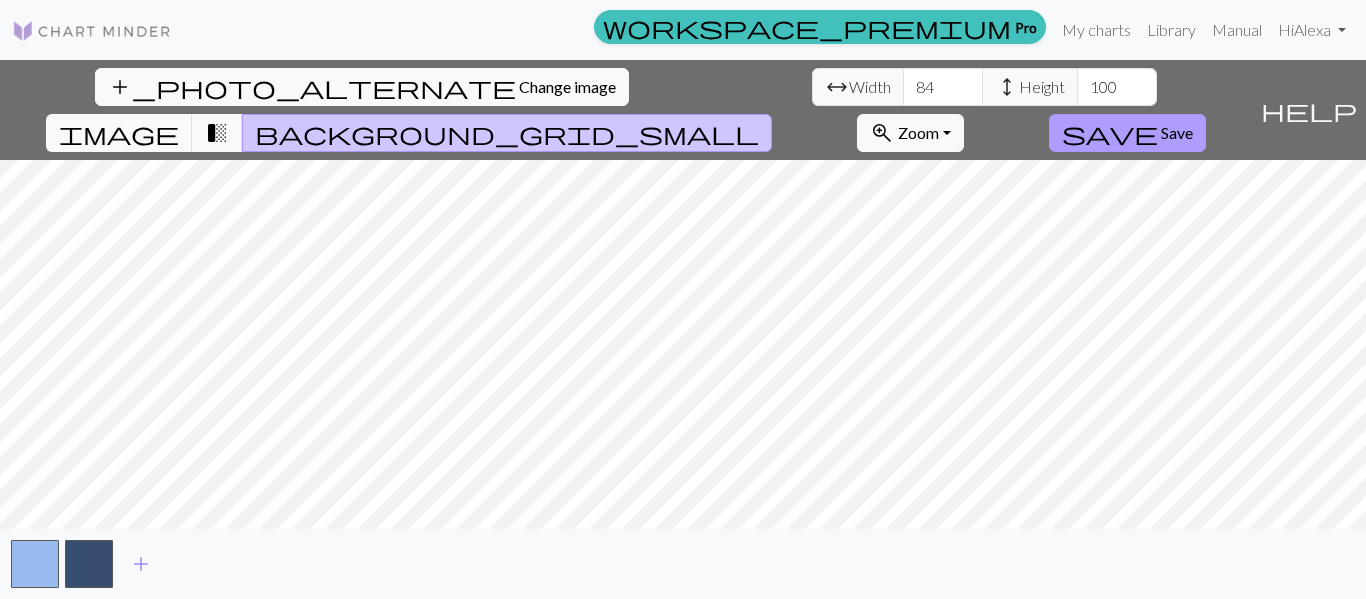 click on "Save" at bounding box center [1177, 132] 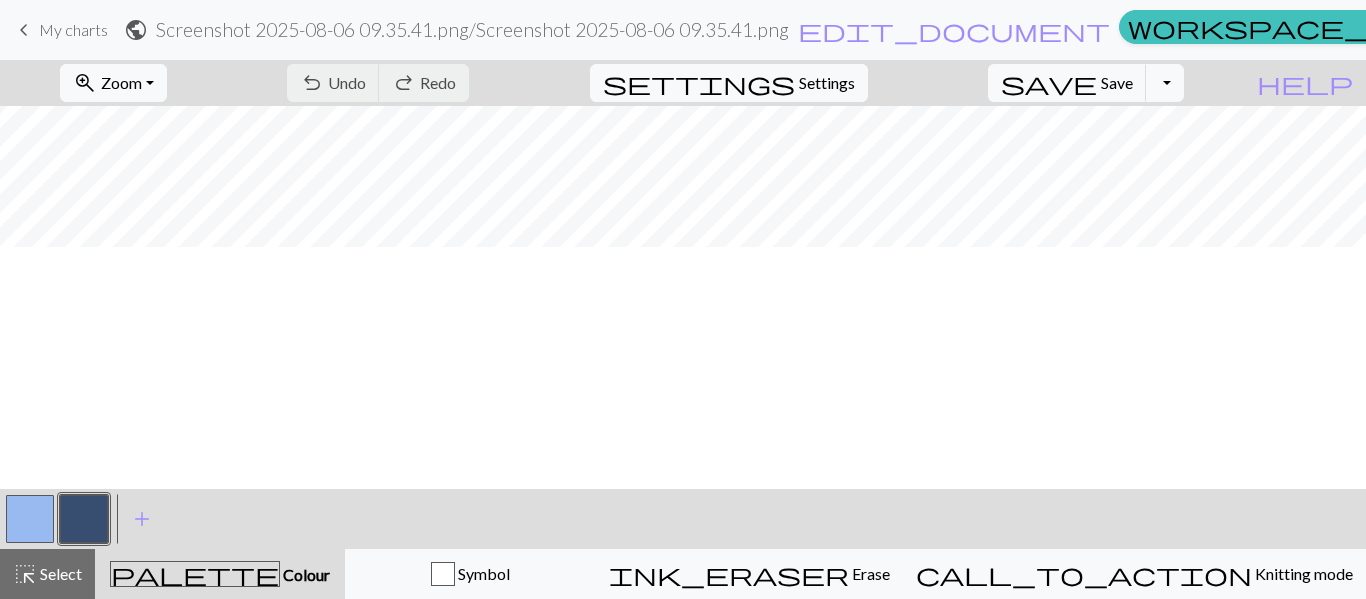 scroll, scrollTop: 0, scrollLeft: 0, axis: both 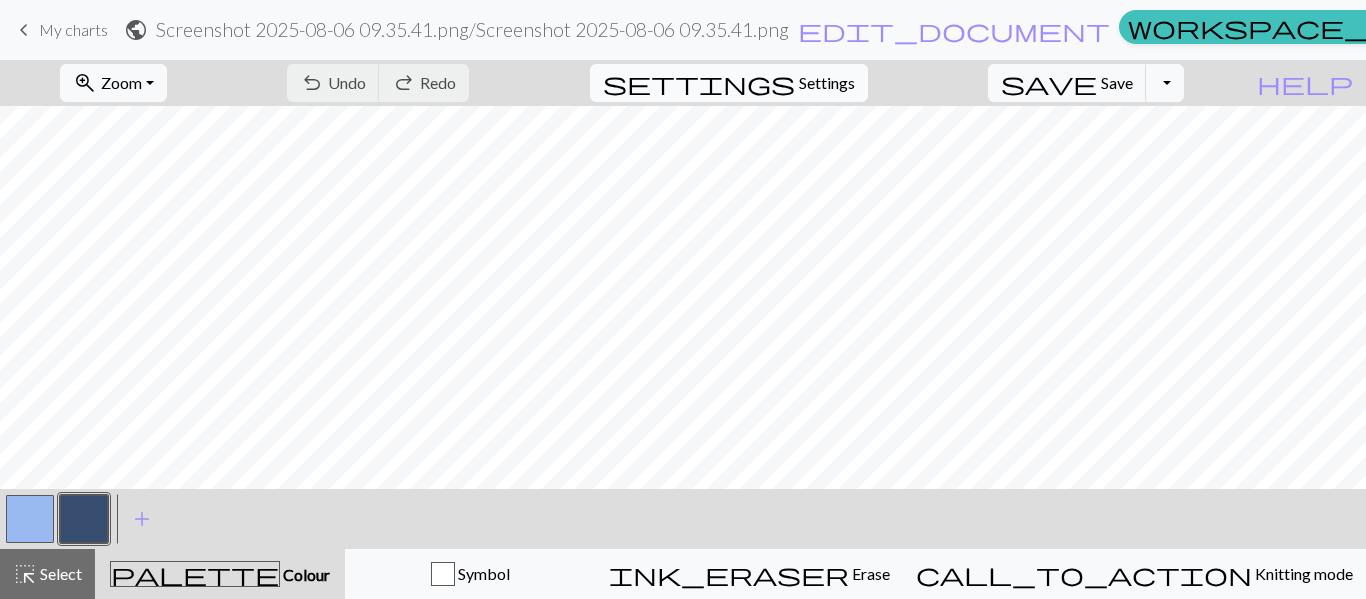 click on "settings  Settings" at bounding box center [729, 83] 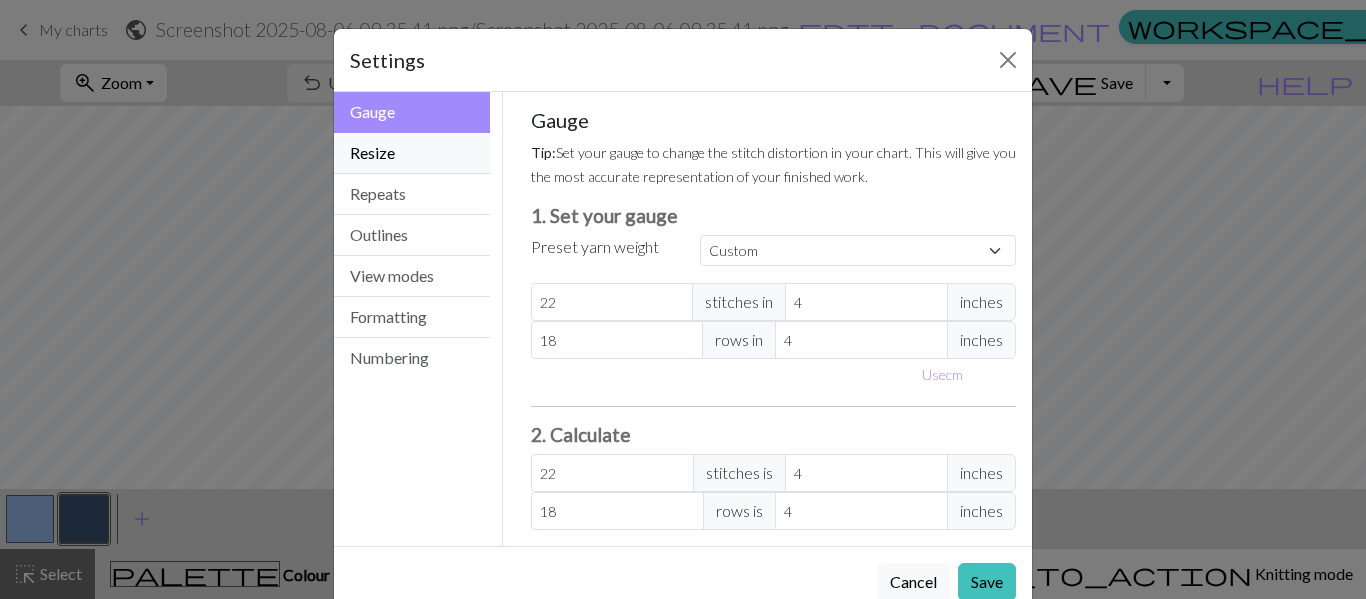 click on "Resize" at bounding box center (412, 153) 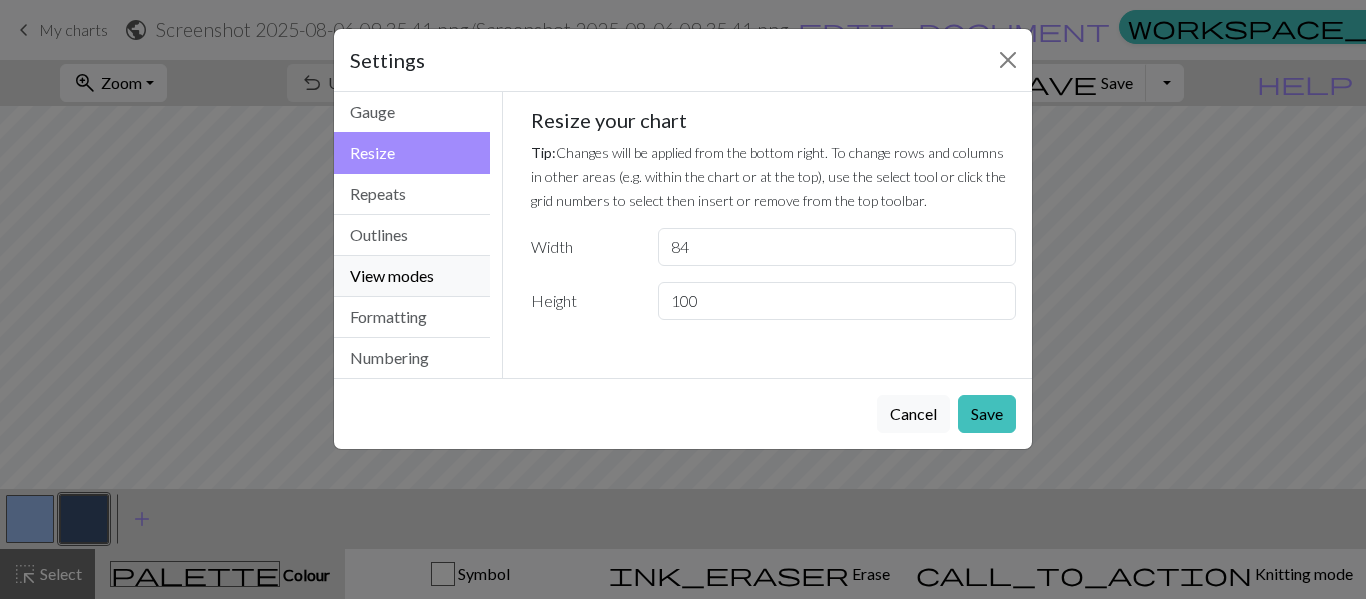 click on "View modes" at bounding box center (412, 276) 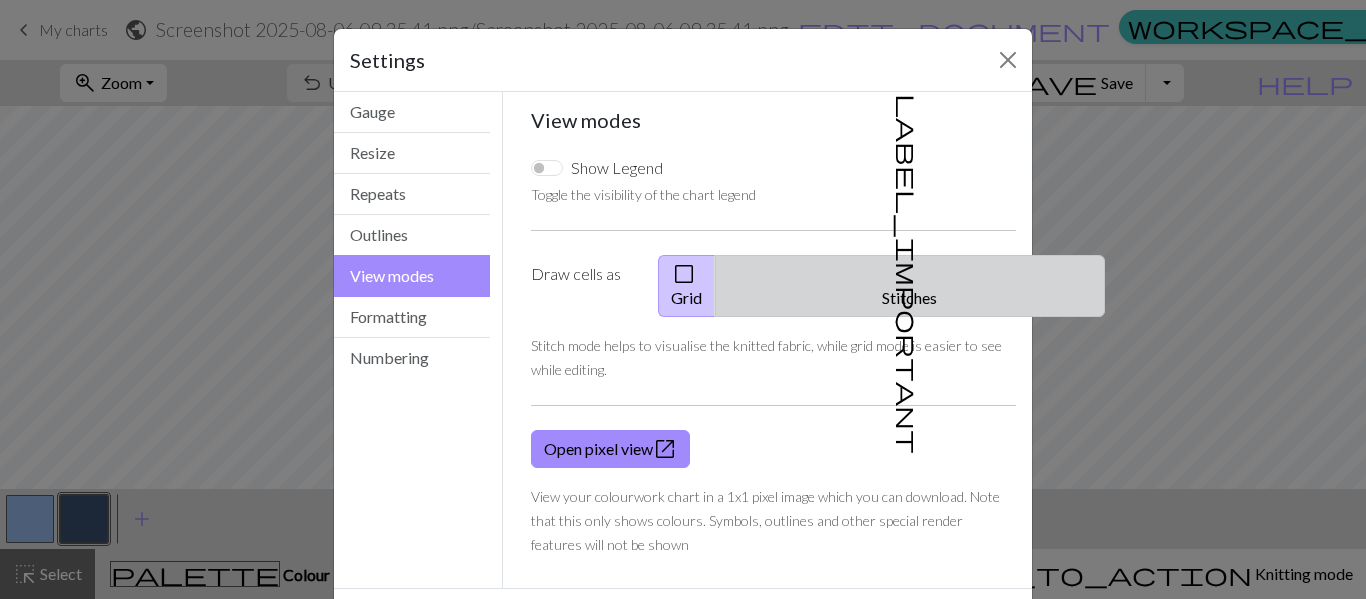 click on "label_important Stitches" at bounding box center (910, 286) 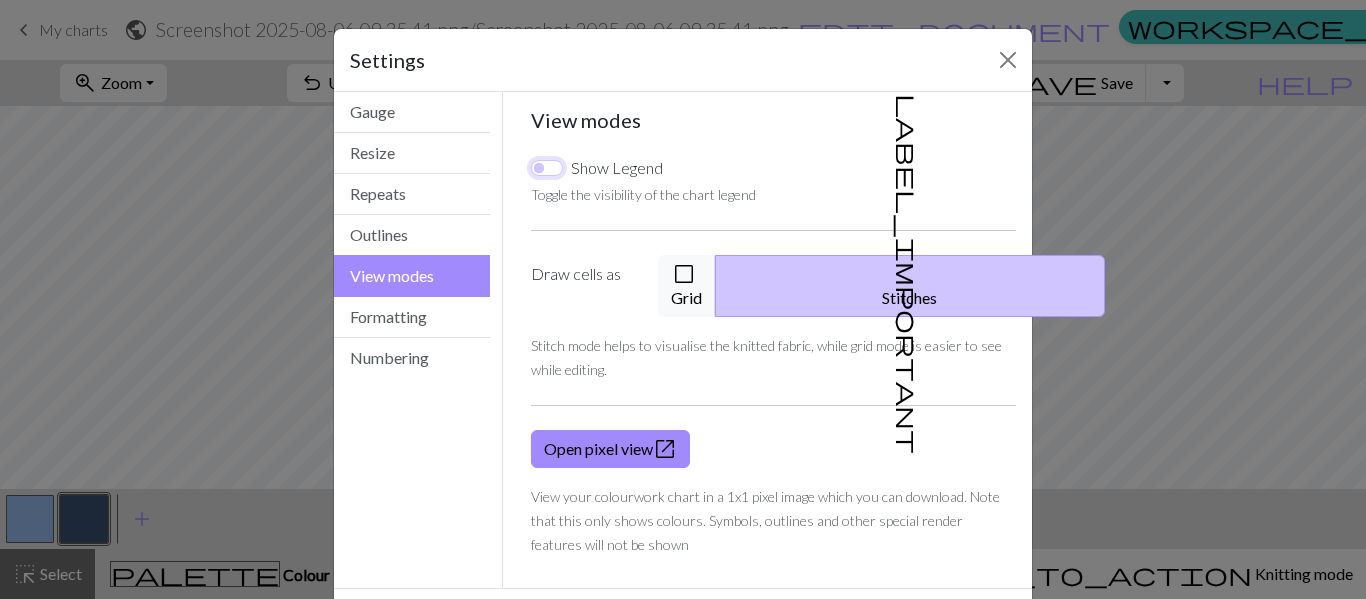 click on "Show Legend" at bounding box center (547, 168) 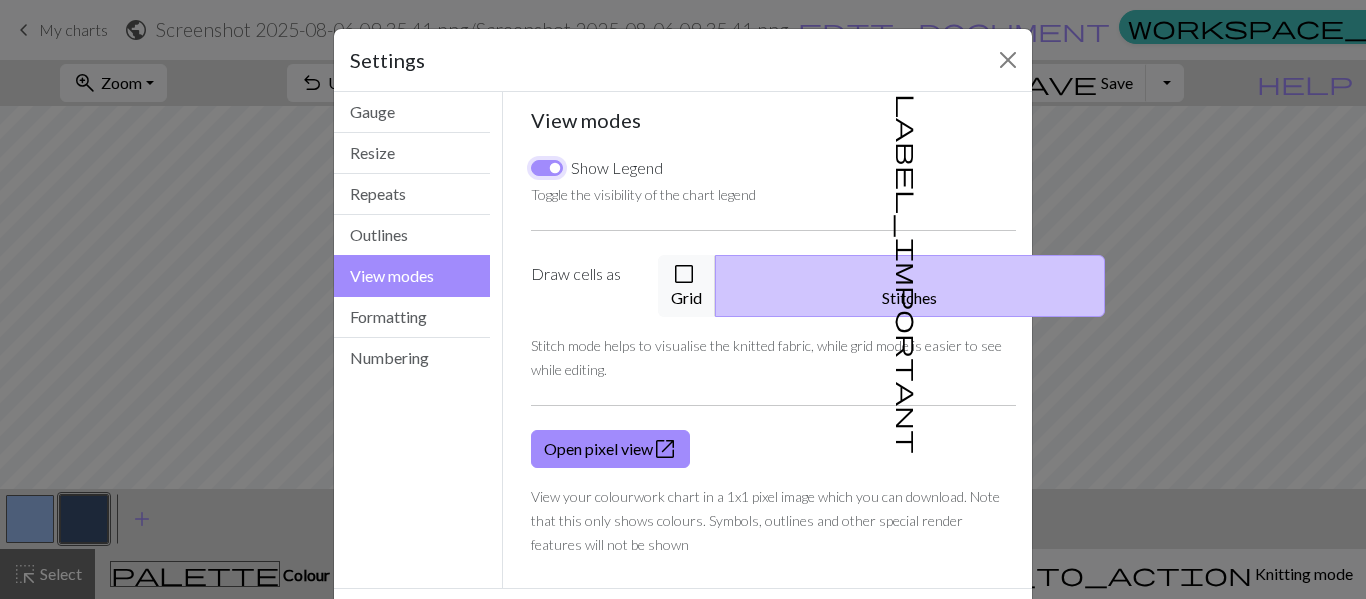 checkbox on "true" 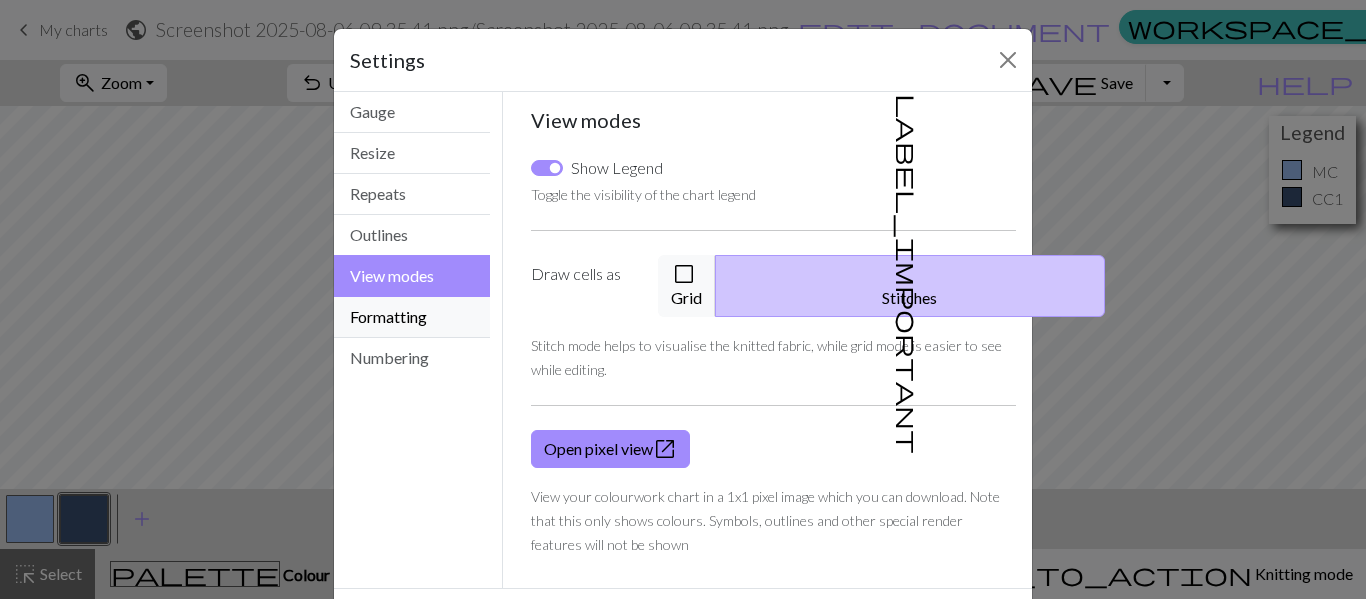 click on "Formatting" at bounding box center (412, 317) 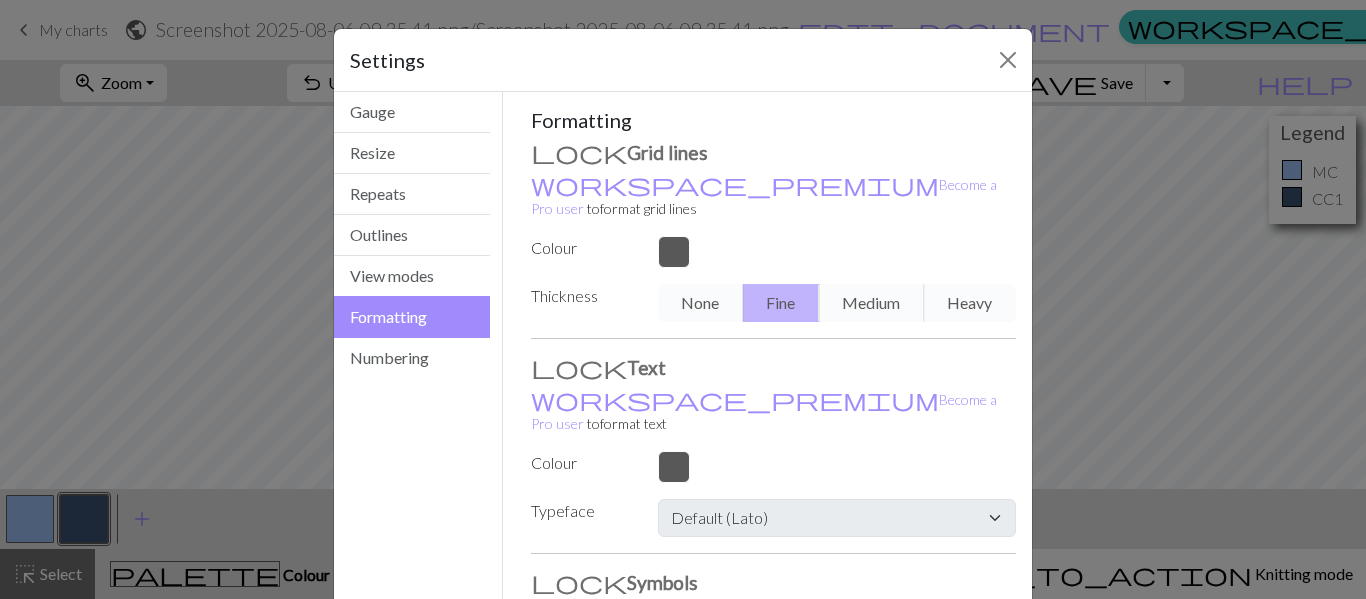 click on "None Fine Medium Heavy" at bounding box center (837, 303) 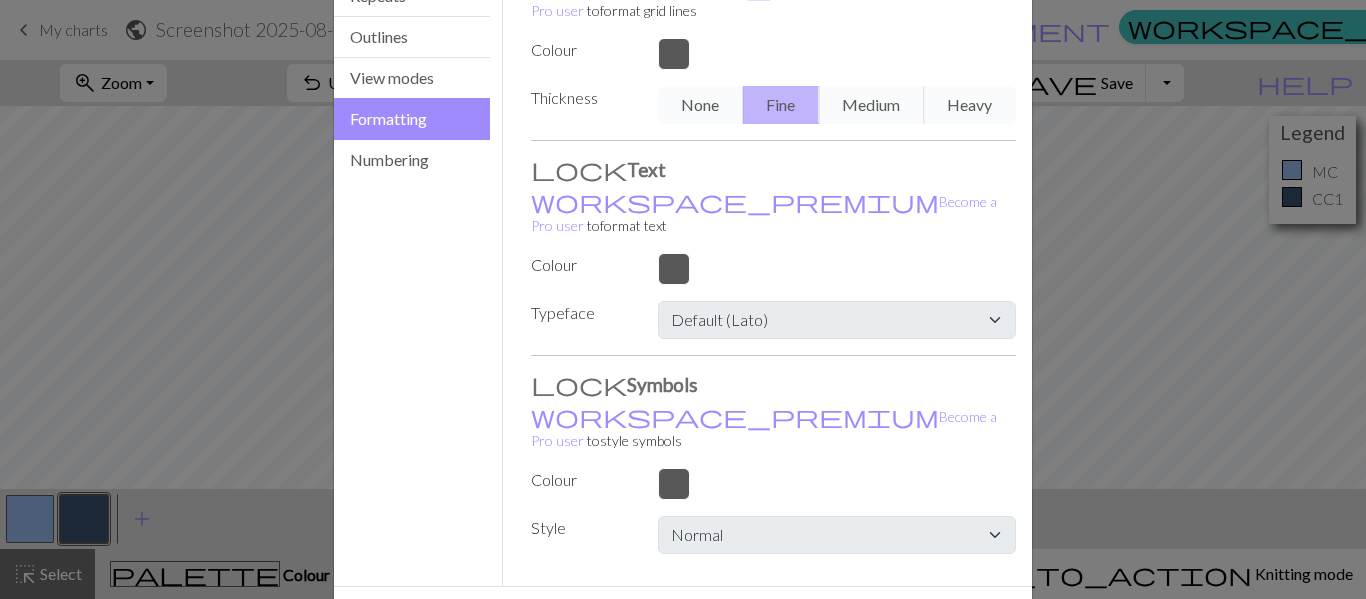 scroll, scrollTop: 213, scrollLeft: 0, axis: vertical 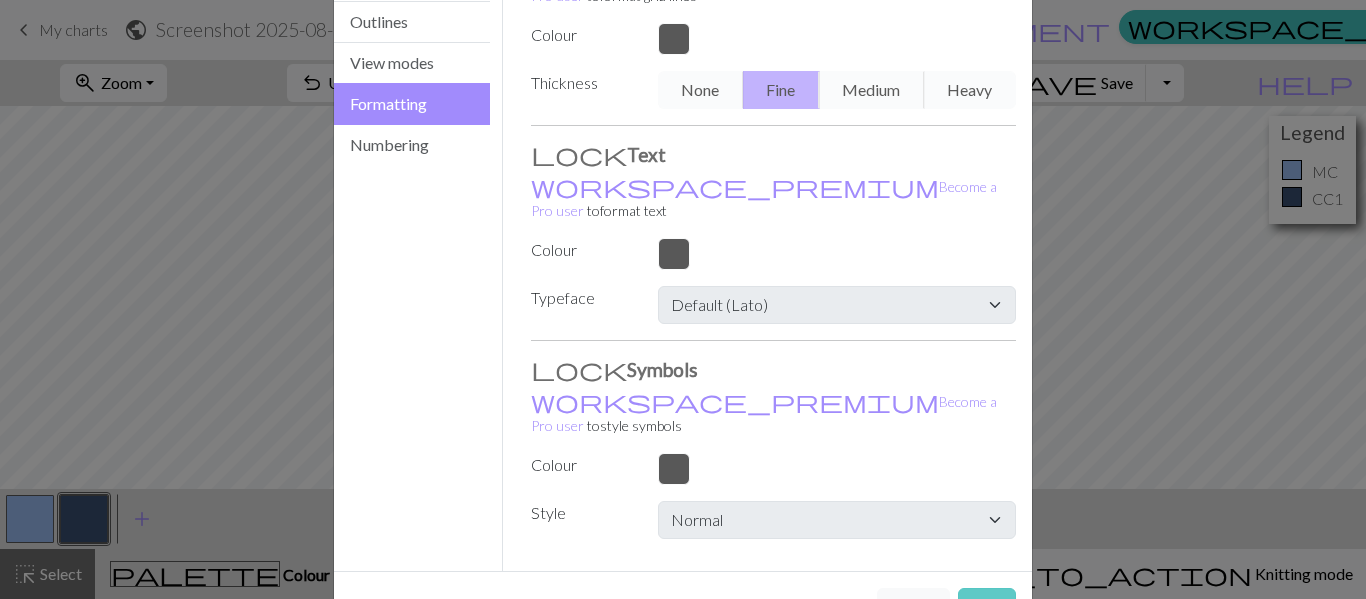 click on "Save" at bounding box center (987, 607) 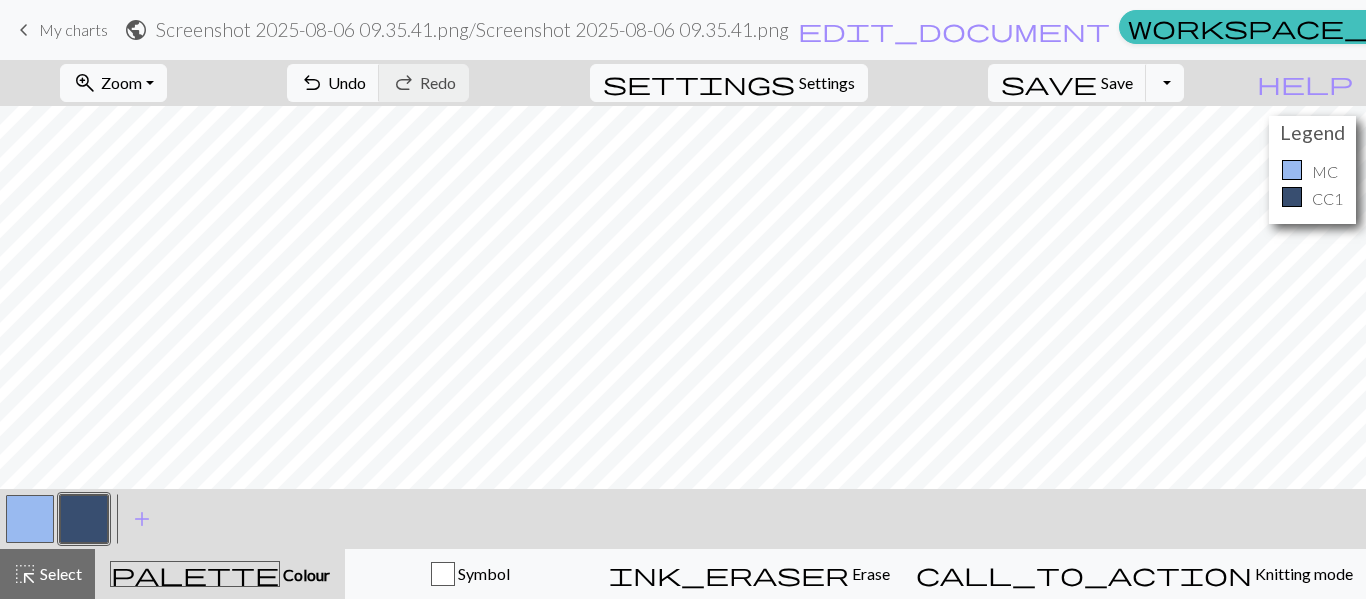 click on "keyboard_arrow_left   My charts" at bounding box center [60, 30] 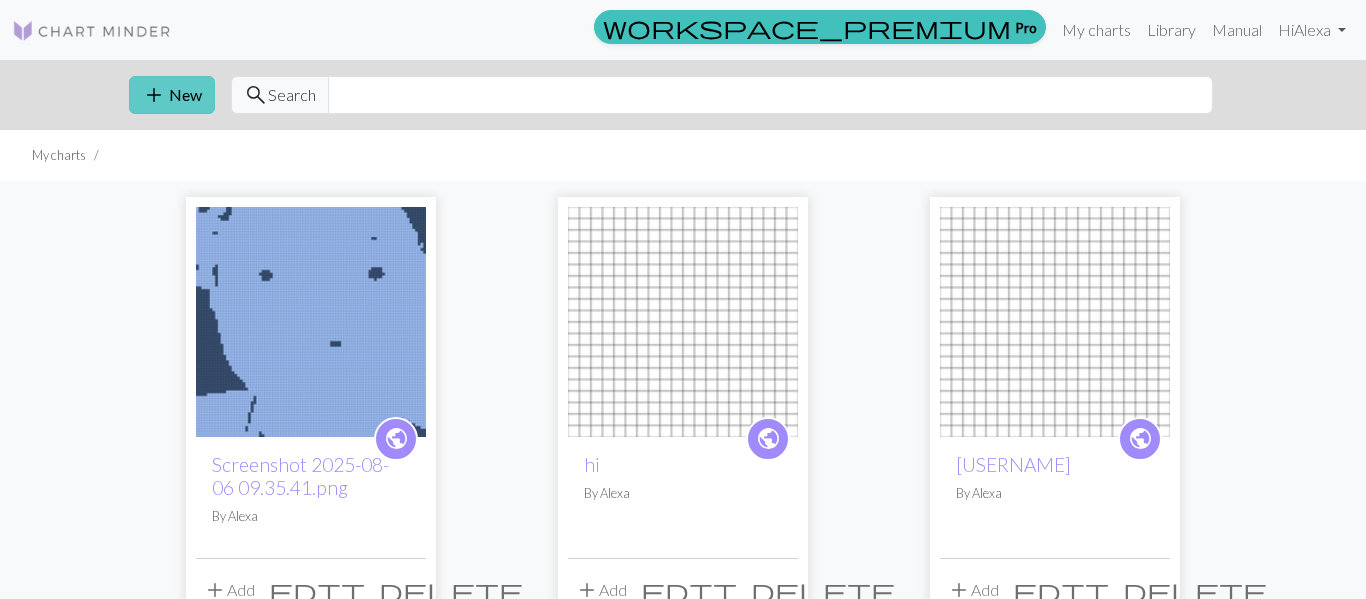 click on "add   New" at bounding box center [172, 95] 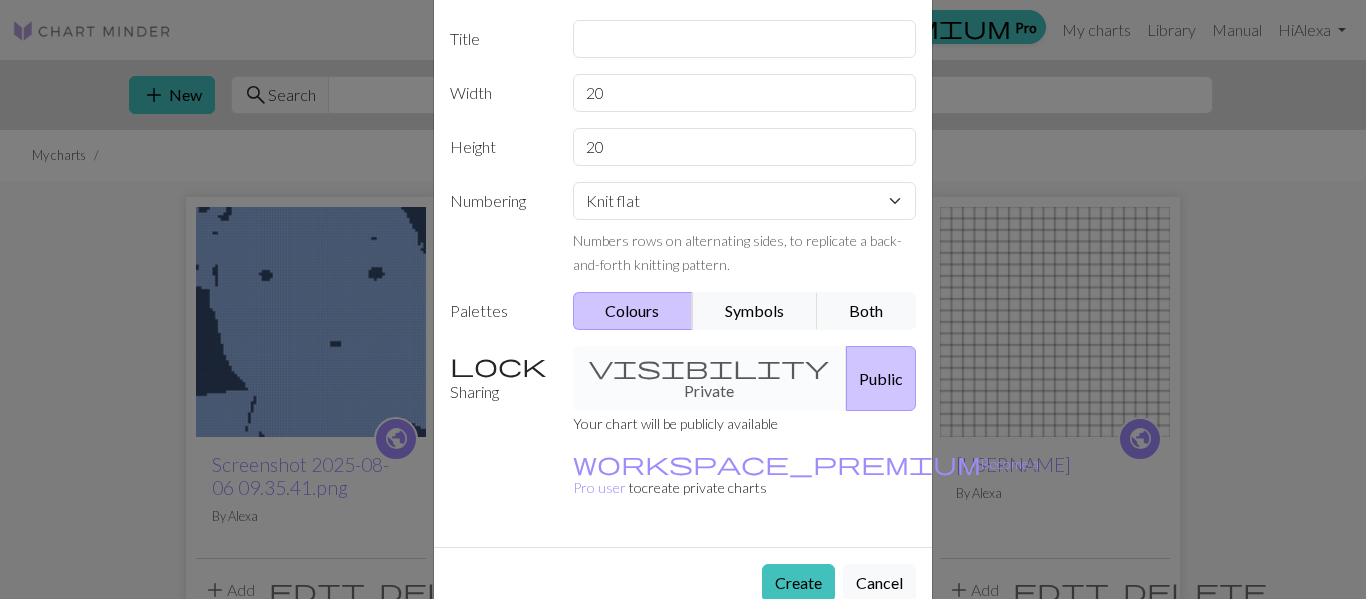 scroll, scrollTop: 0, scrollLeft: 0, axis: both 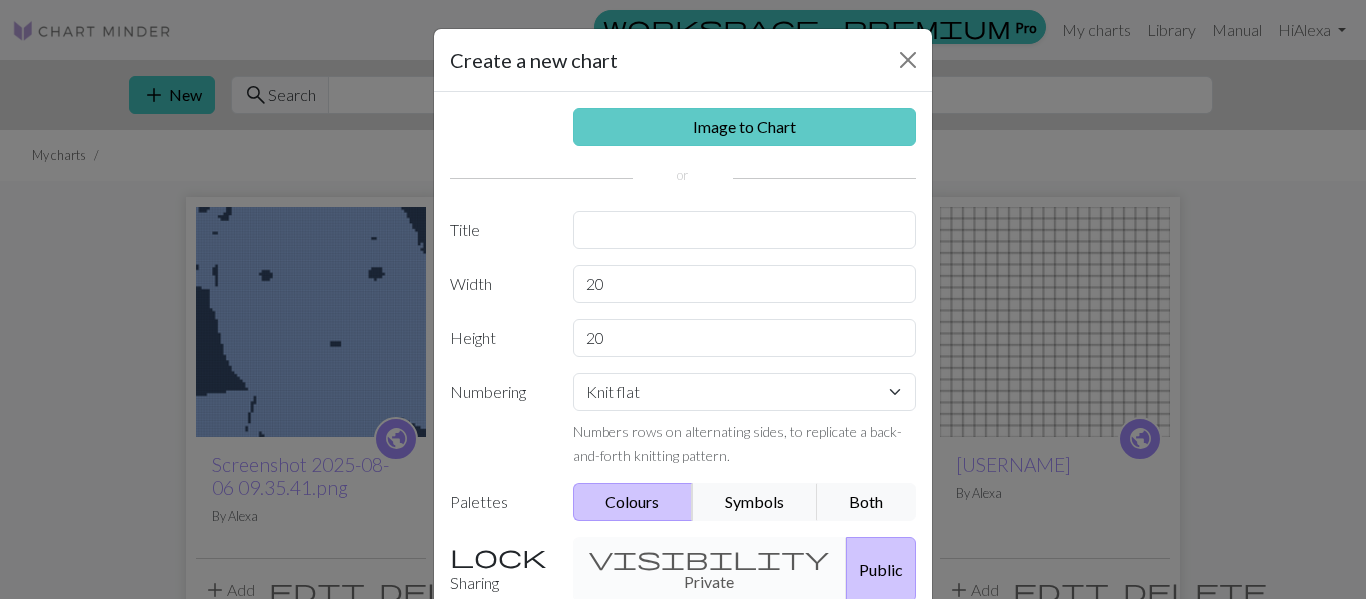 click on "Image to Chart" at bounding box center (745, 127) 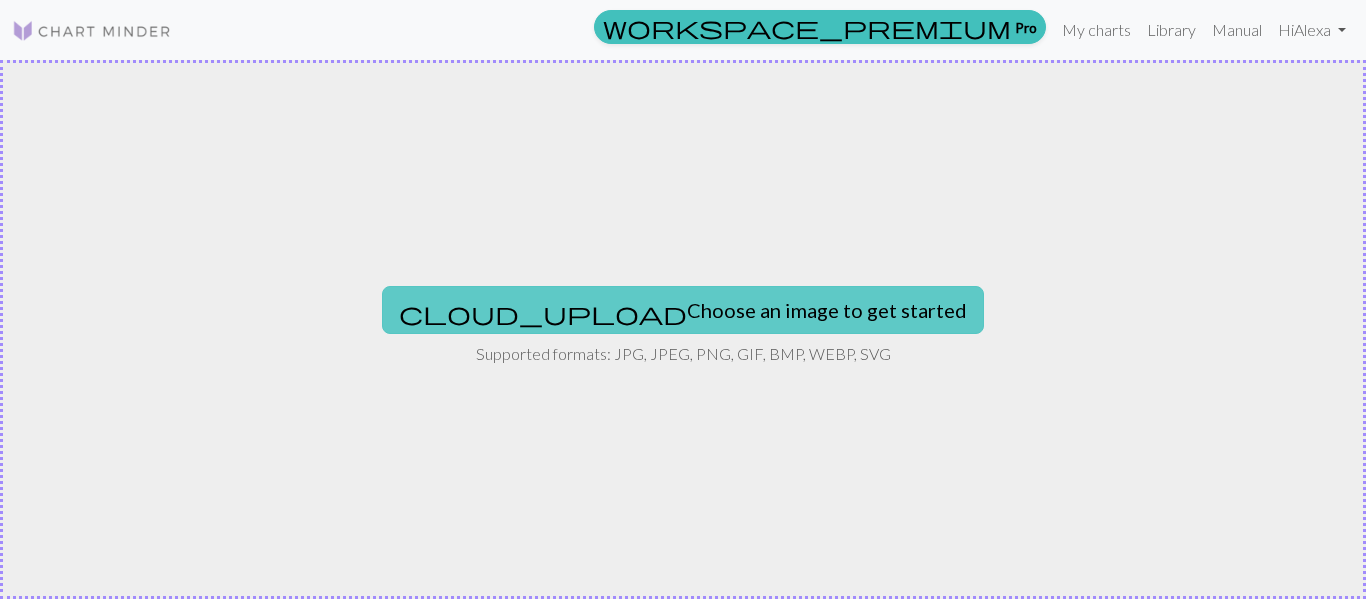click on "cloud_upload  Choose an image to get started" at bounding box center [683, 310] 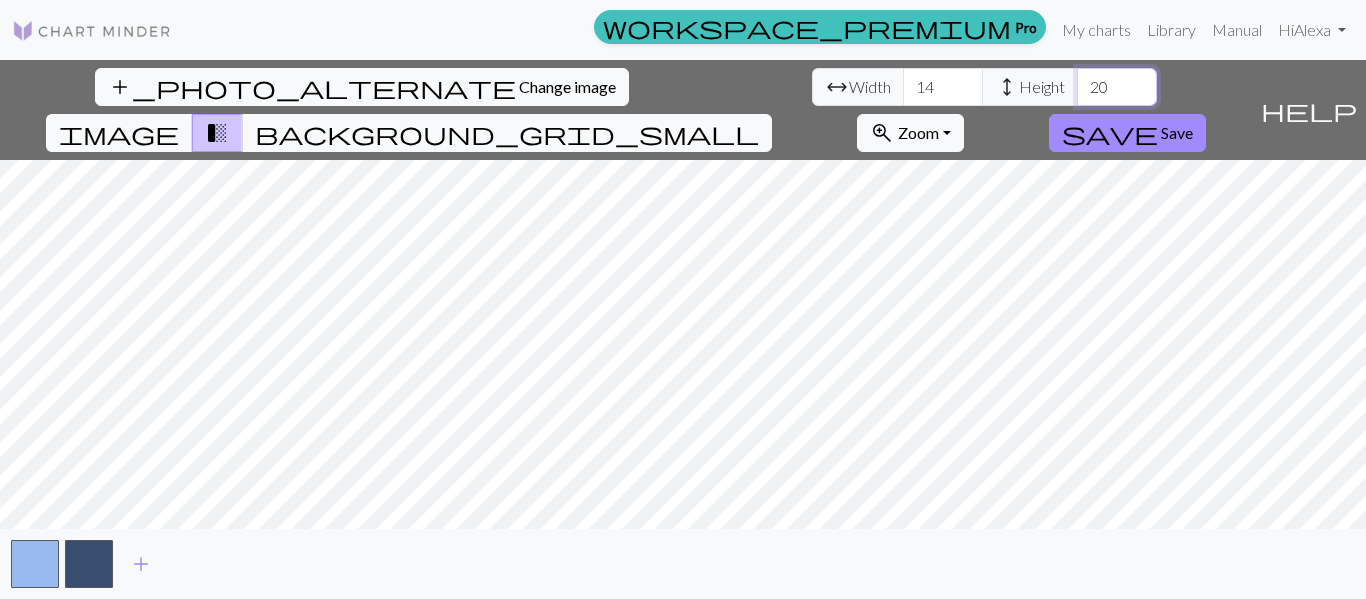 click on "20" at bounding box center (1117, 87) 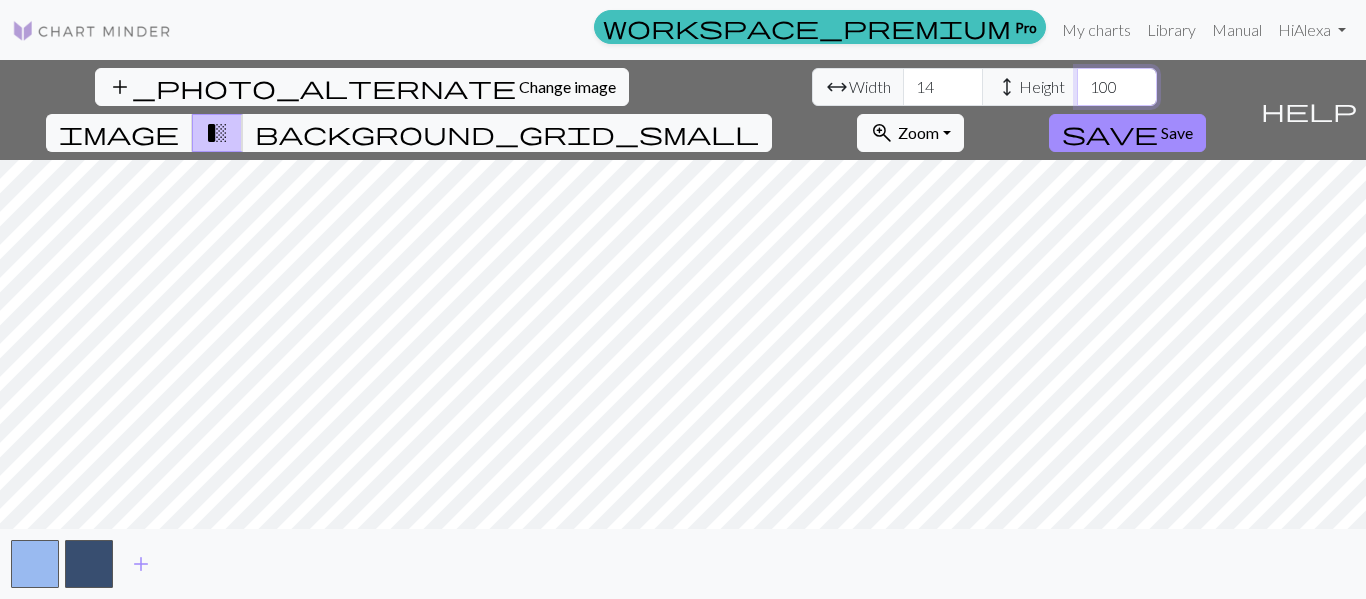 type on "100" 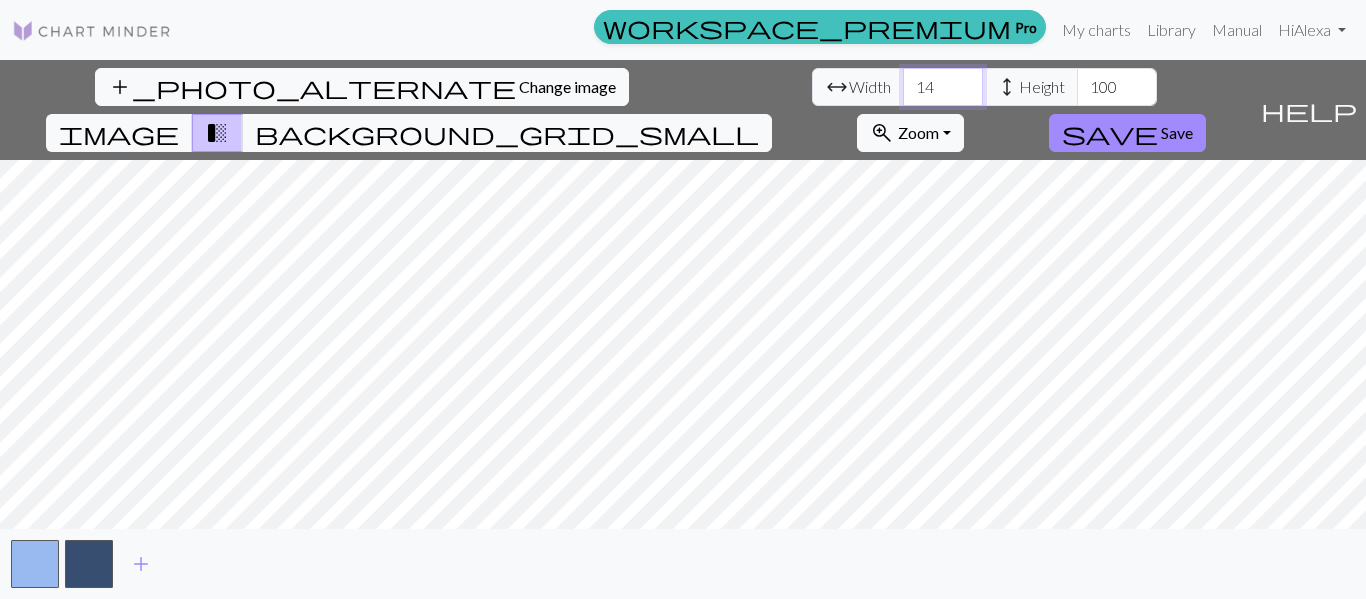 click on "14" at bounding box center [943, 87] 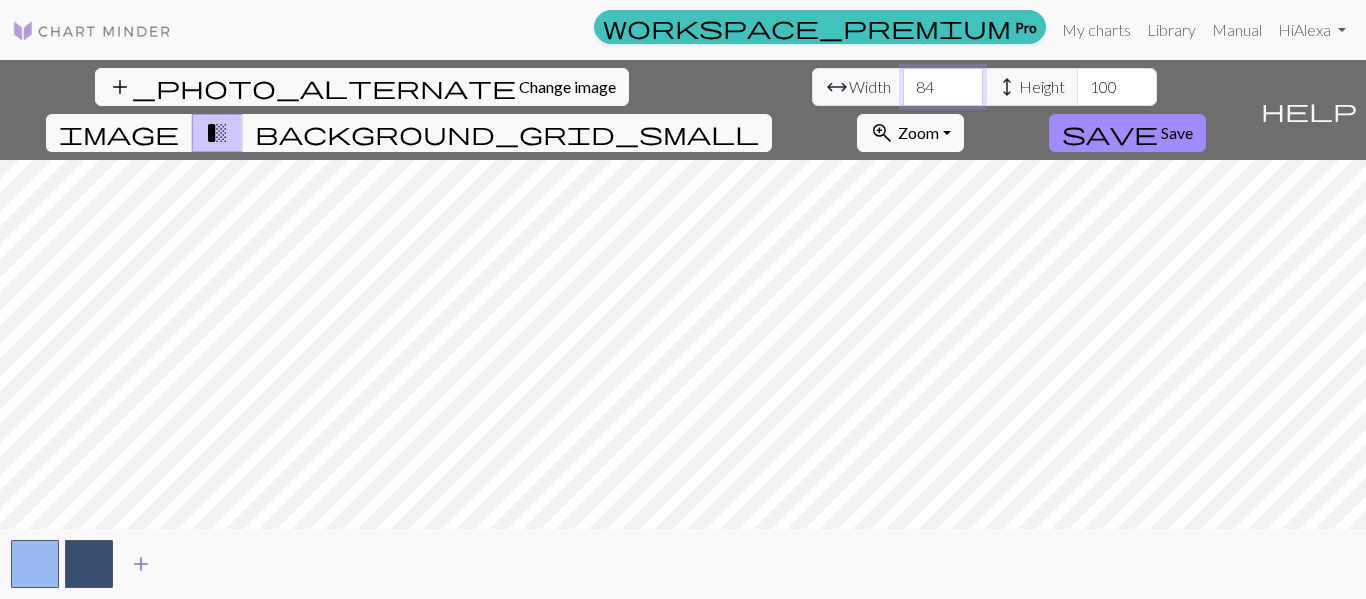 type on "84" 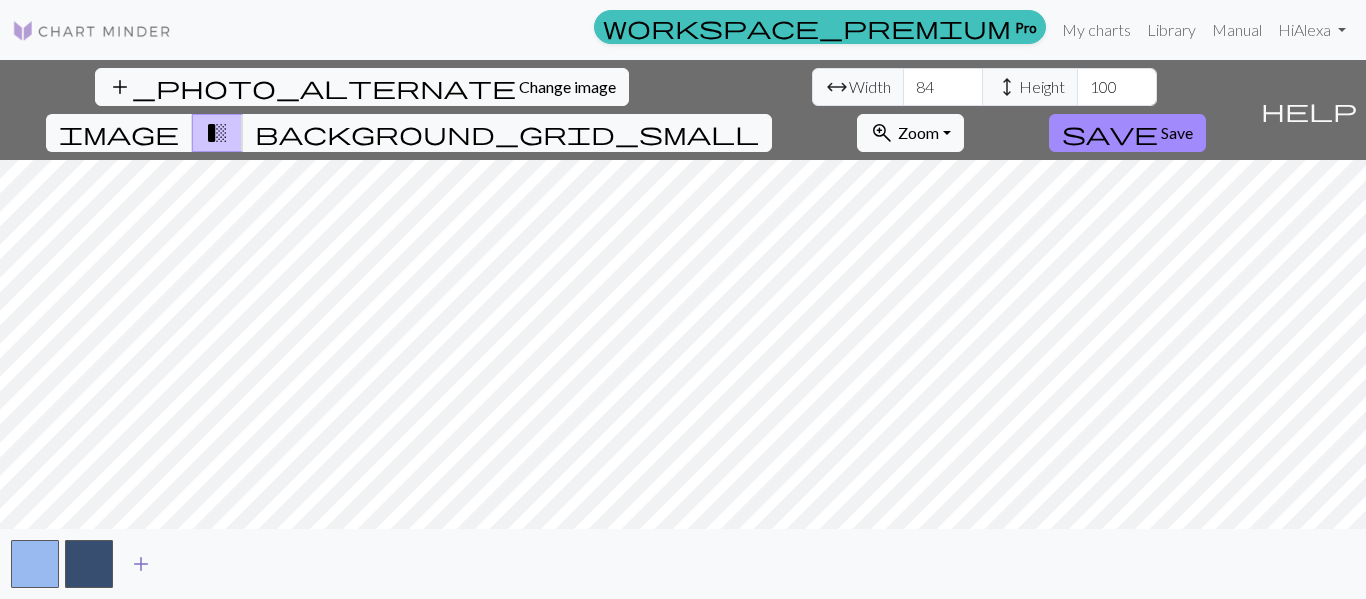 click on "add" at bounding box center (141, 564) 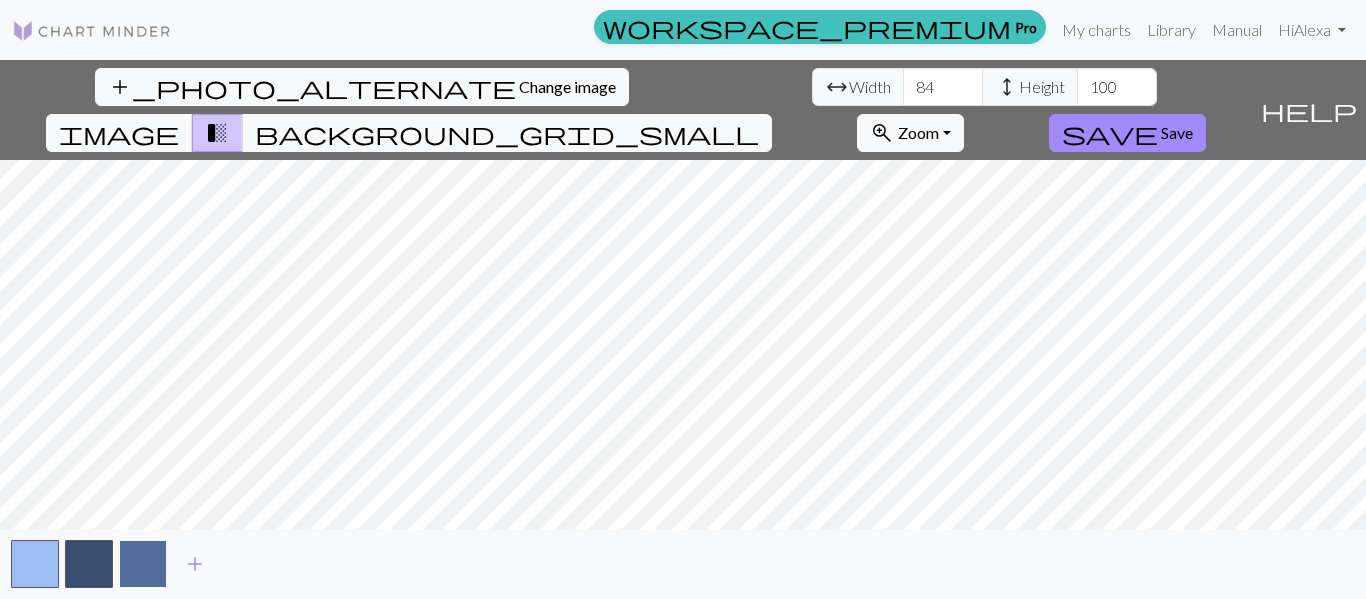 click at bounding box center (143, 564) 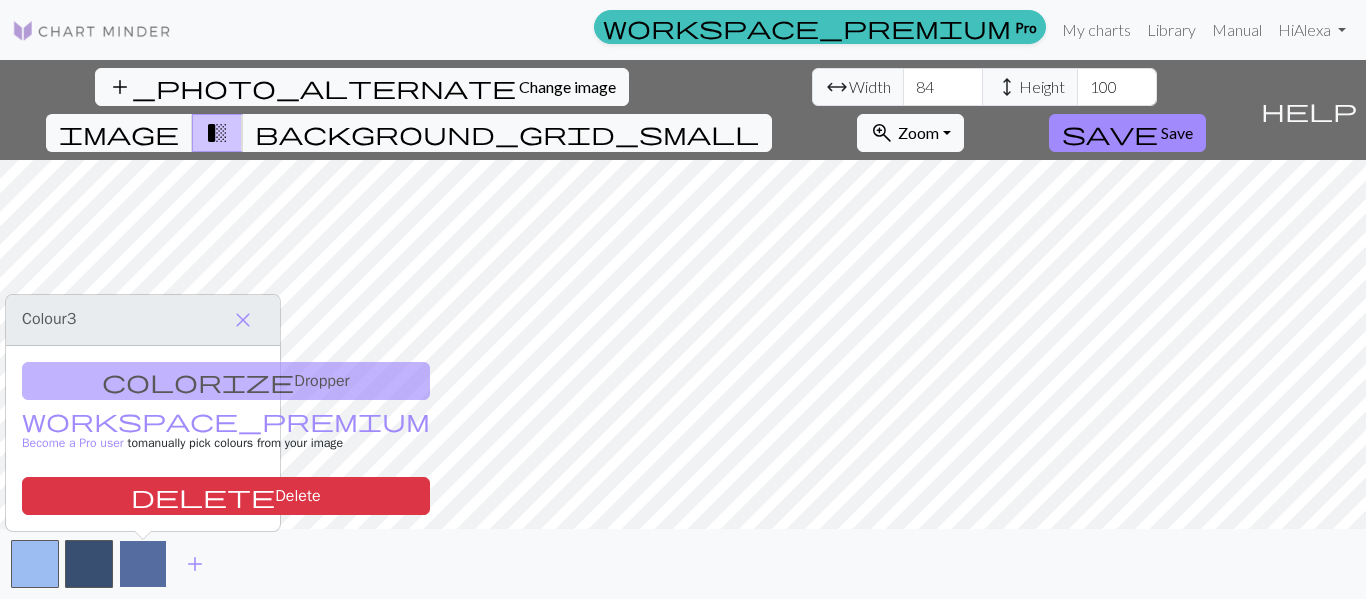 click at bounding box center [143, 564] 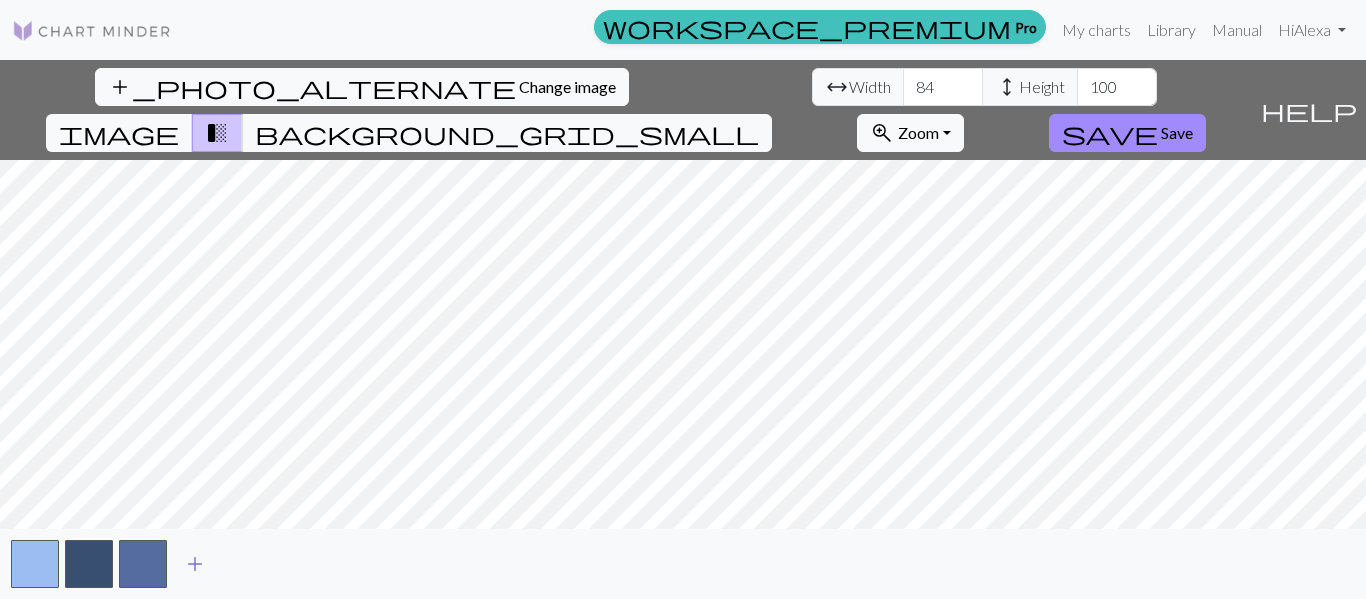click on "add" at bounding box center [195, 564] 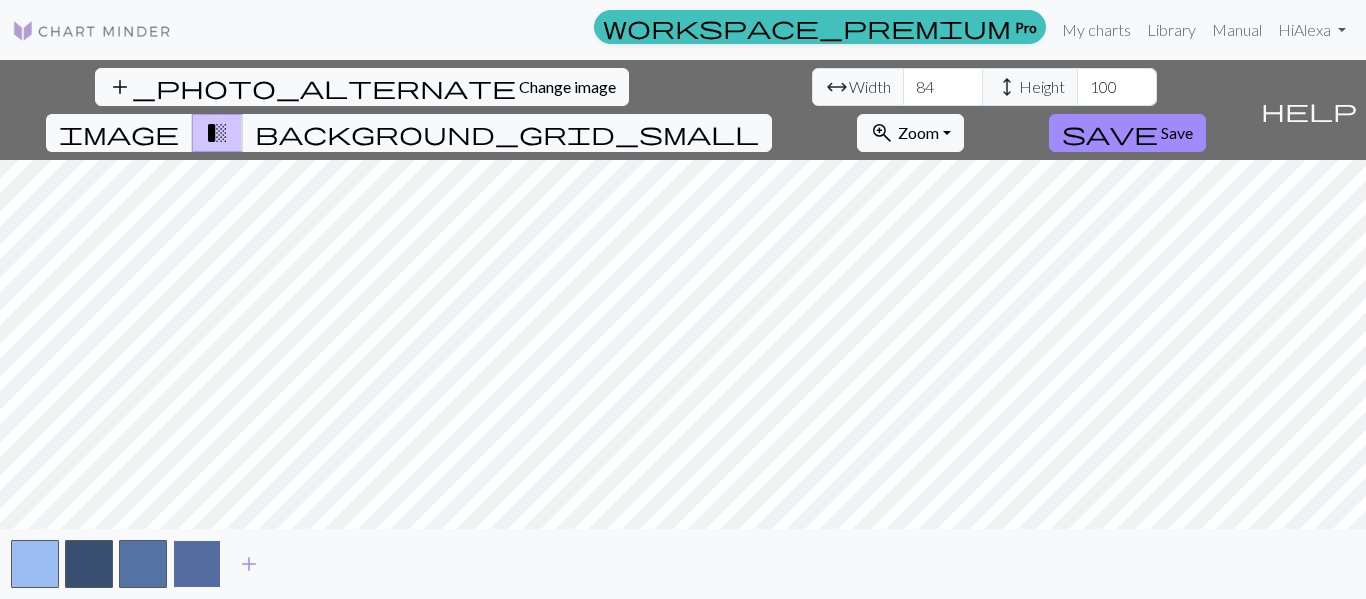click at bounding box center (197, 564) 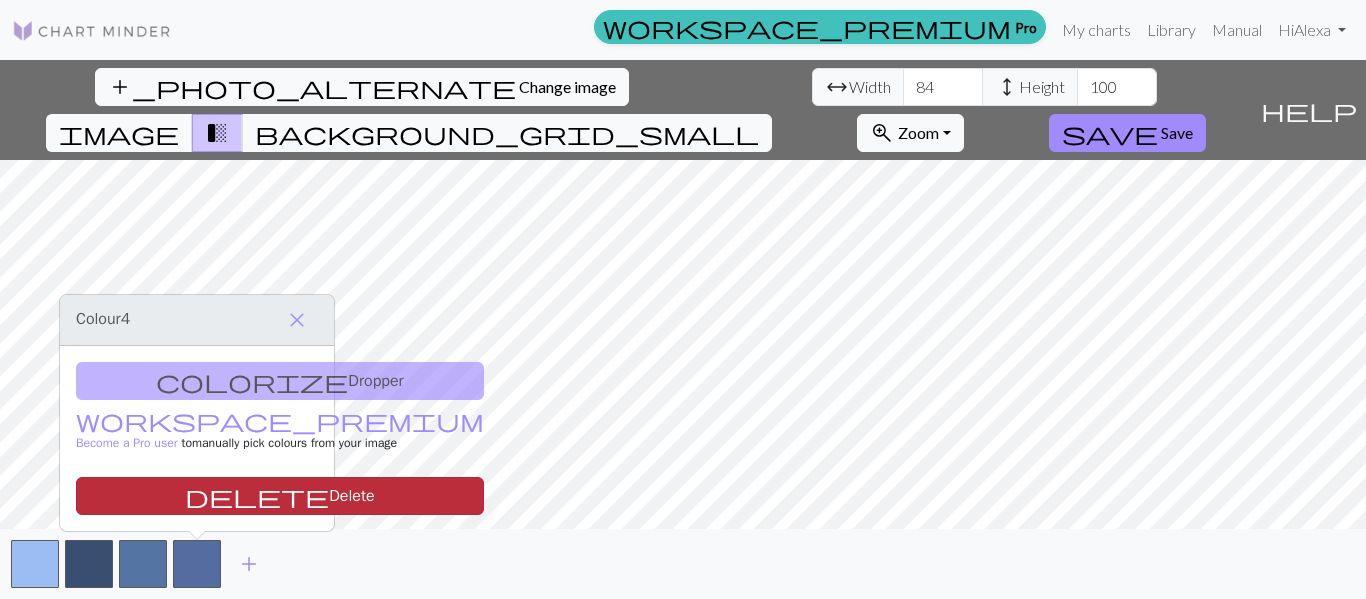 click on "delete Delete" at bounding box center (280, 496) 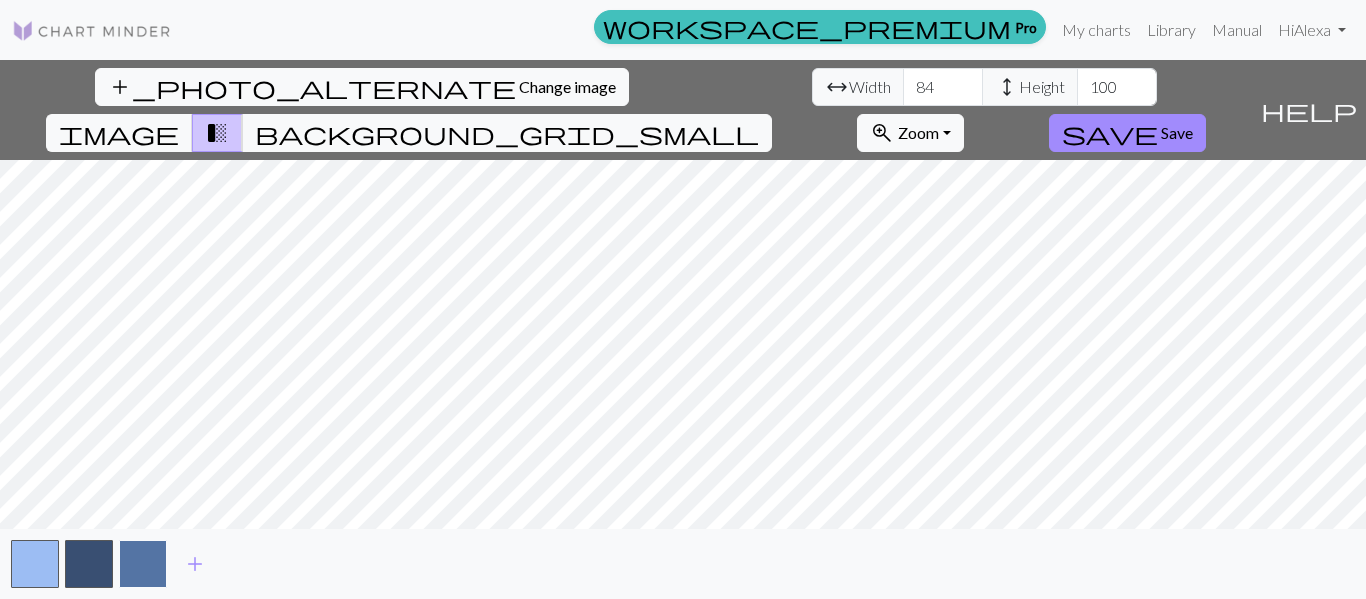 click at bounding box center [143, 564] 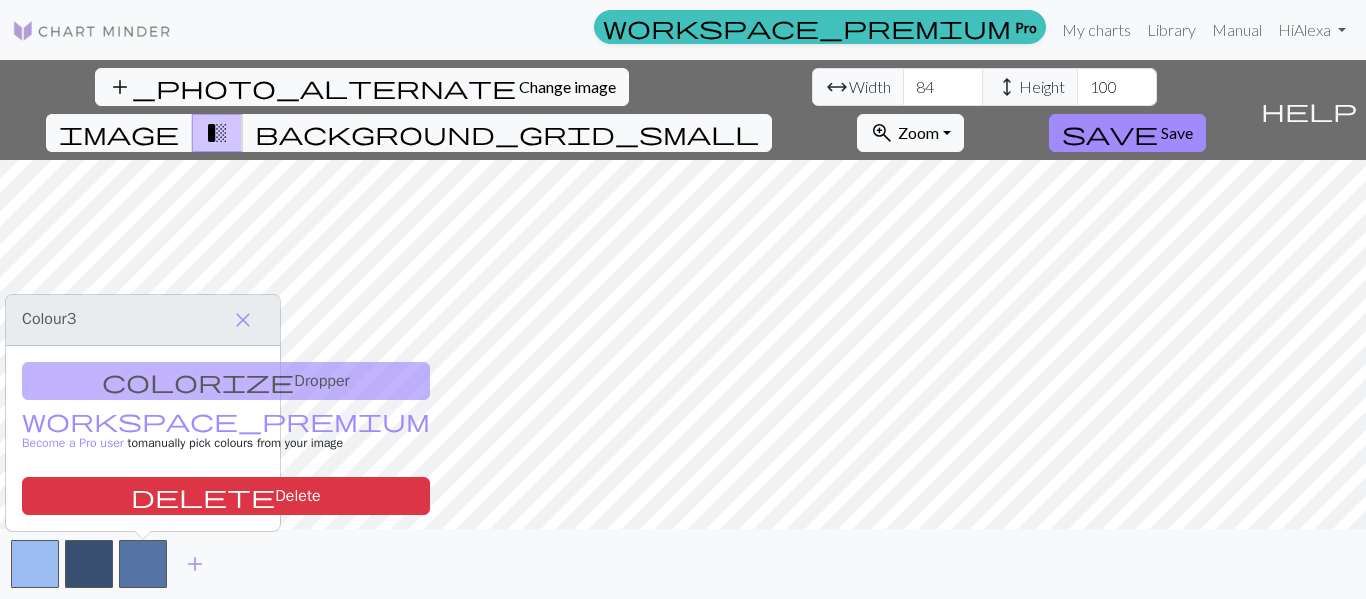 click on "colorize Dropper workspace_premium Become a Pro user   to  manually pick colours from your image delete Delete" at bounding box center (143, 438) 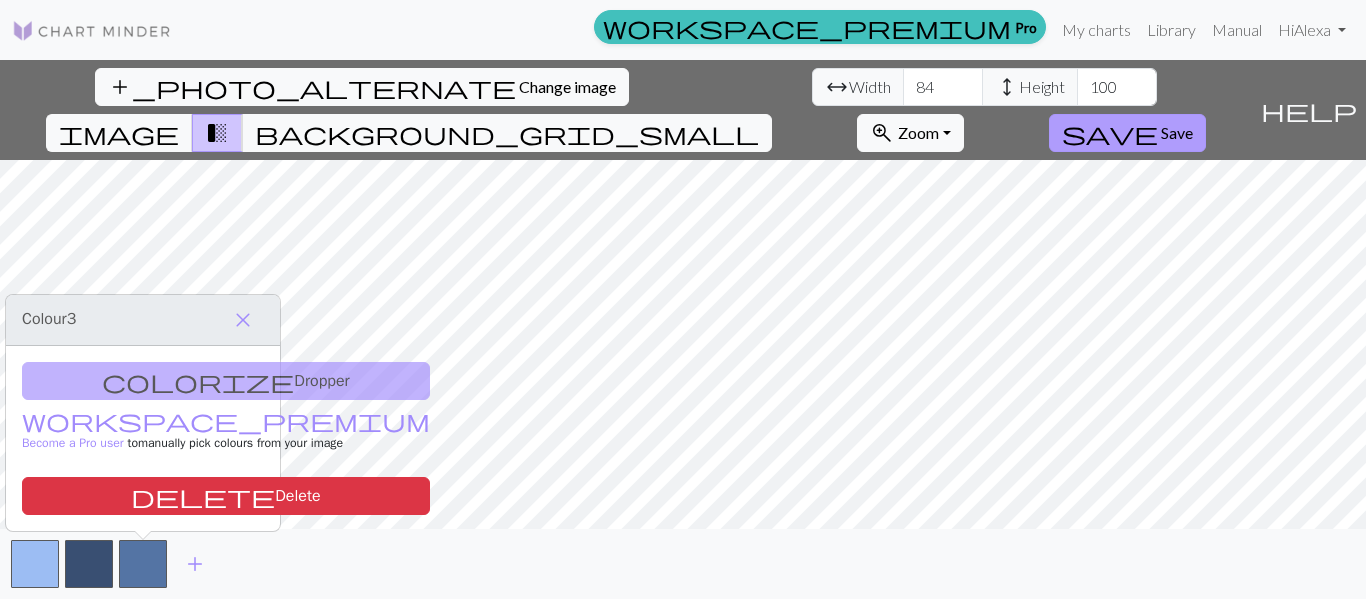 click on "save" at bounding box center (1110, 133) 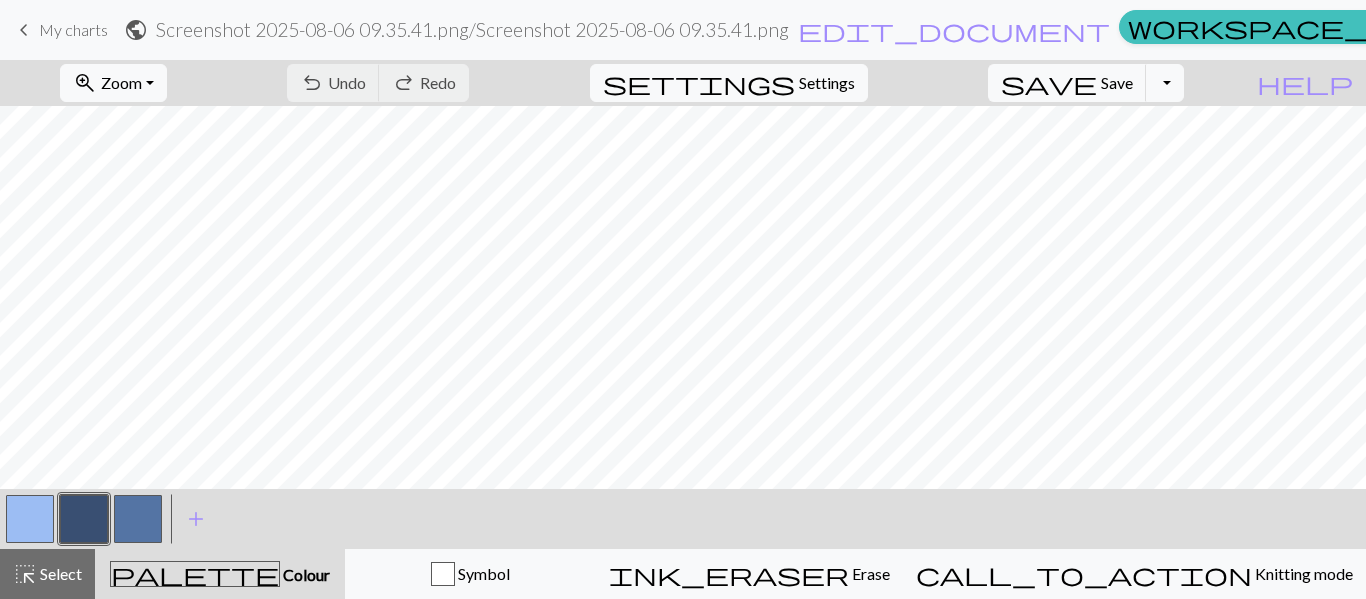 click at bounding box center (138, 519) 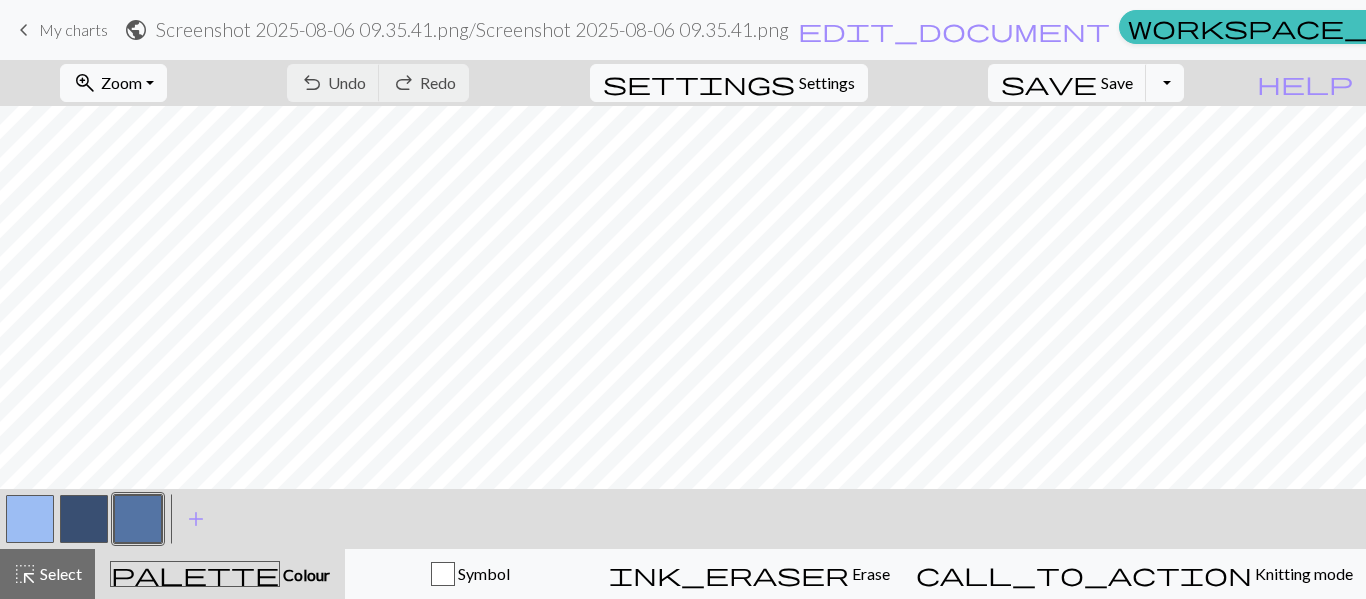 click at bounding box center [138, 519] 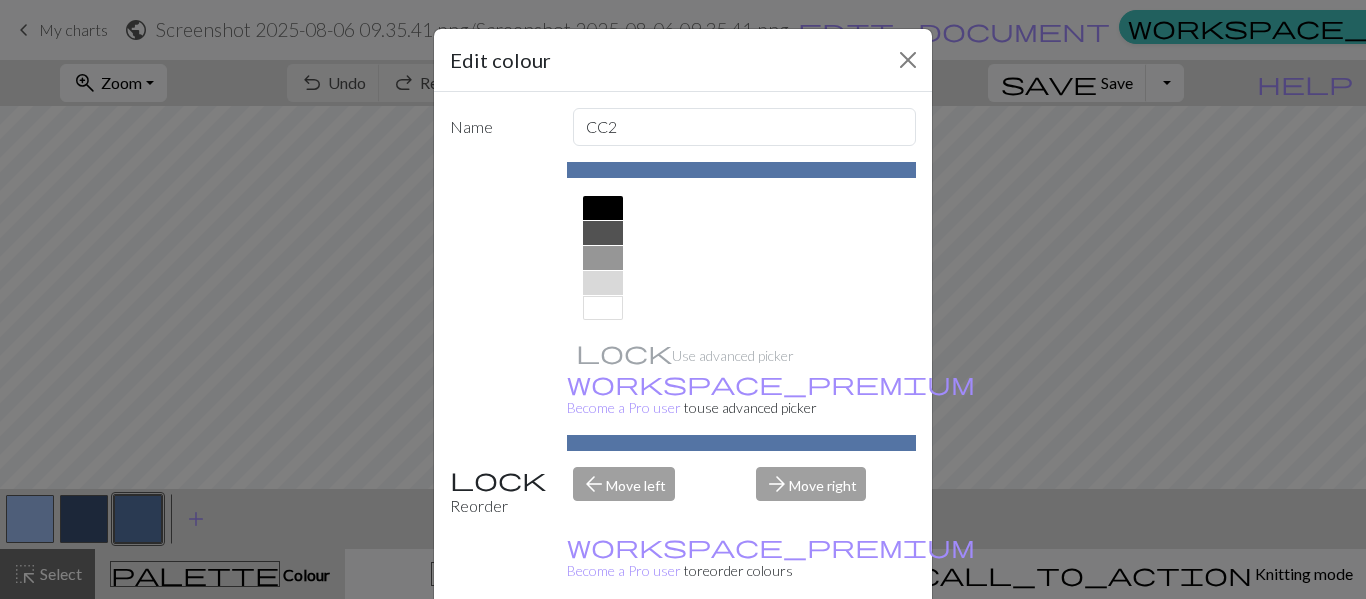 scroll, scrollTop: 419, scrollLeft: 0, axis: vertical 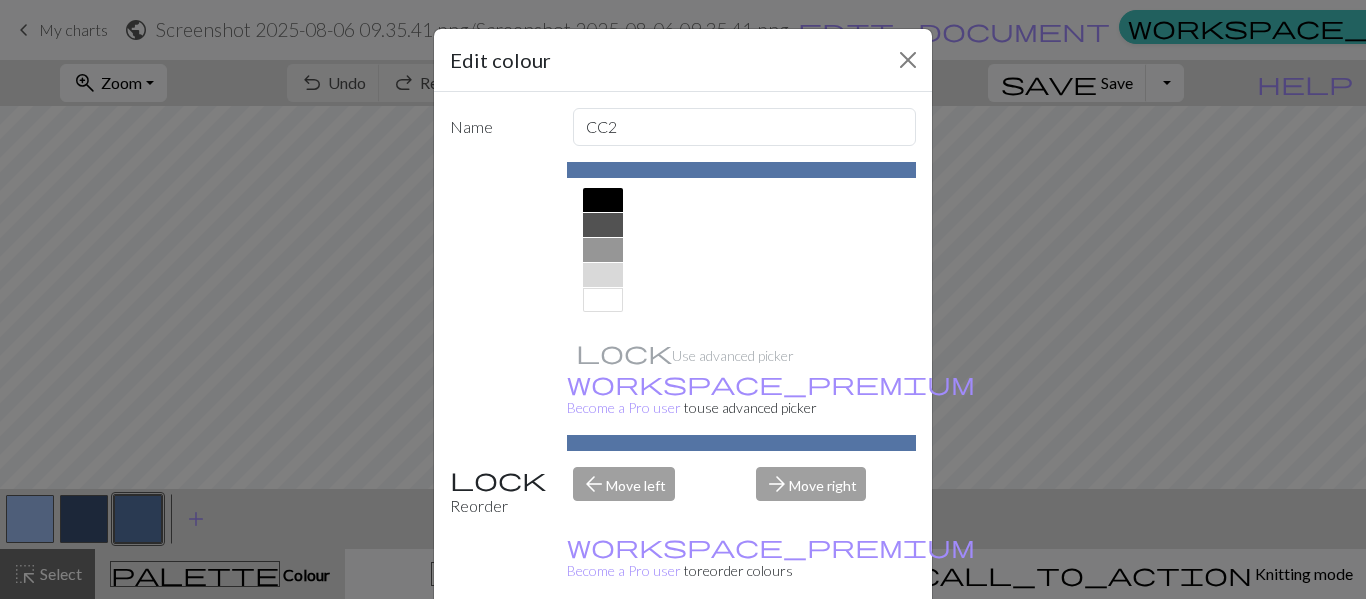 click at bounding box center [603, 300] 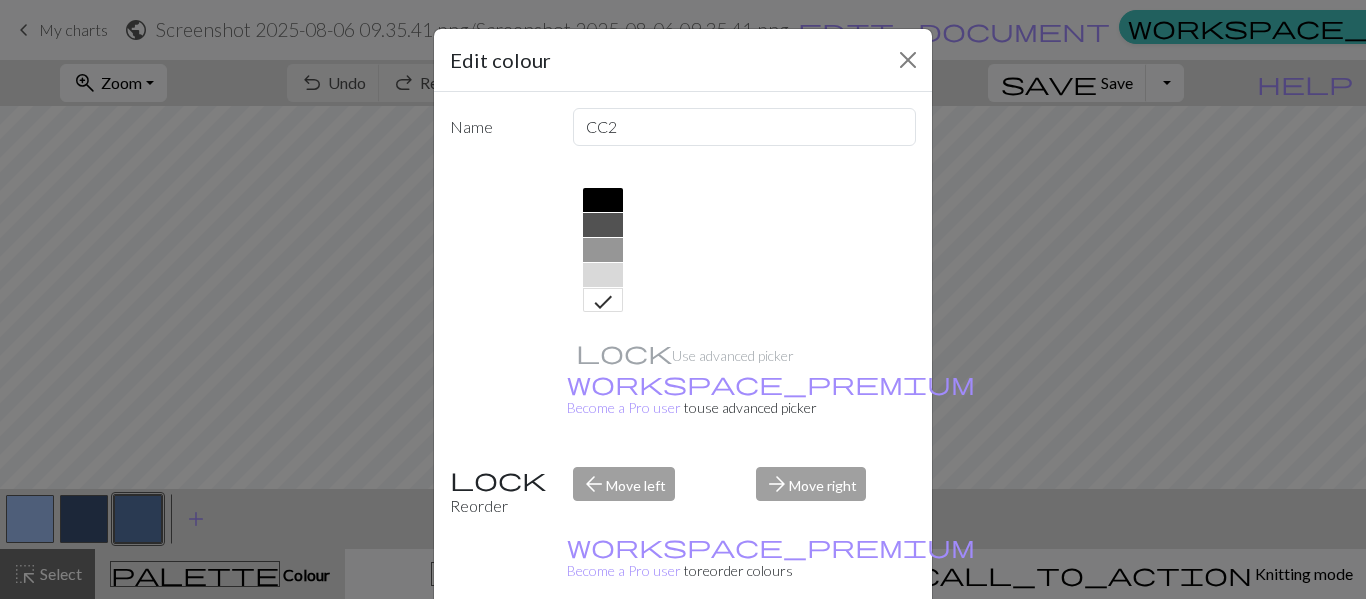 click on "Done" at bounding box center [803, 650] 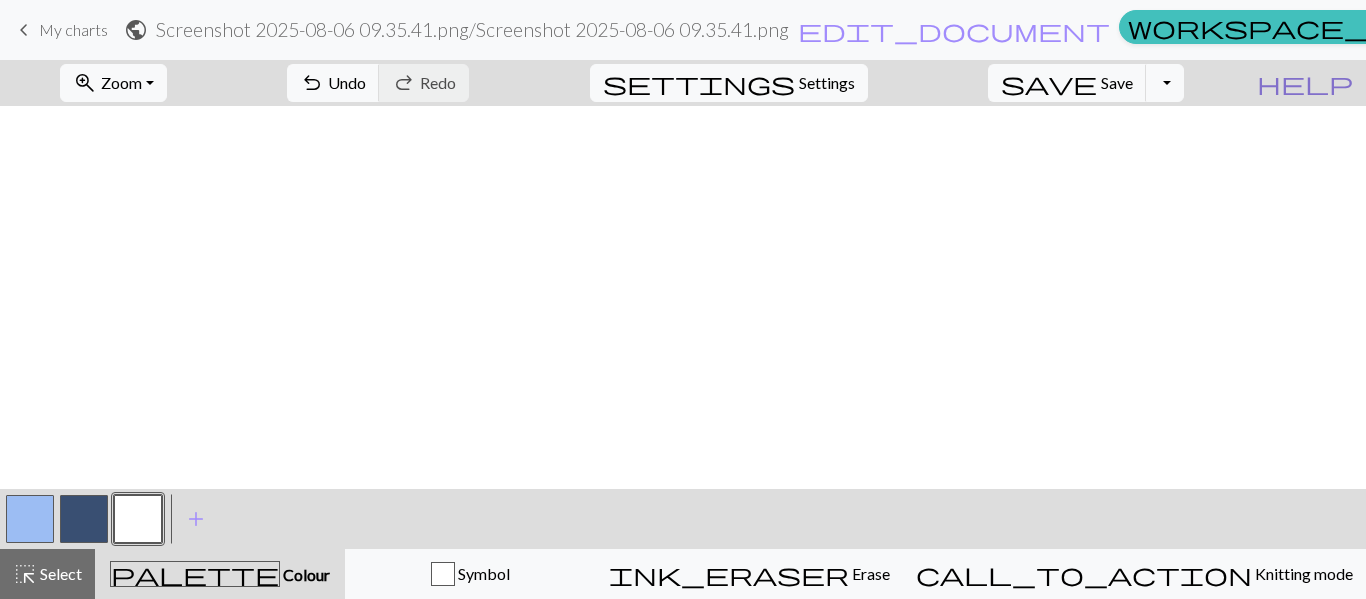 scroll, scrollTop: 0, scrollLeft: 0, axis: both 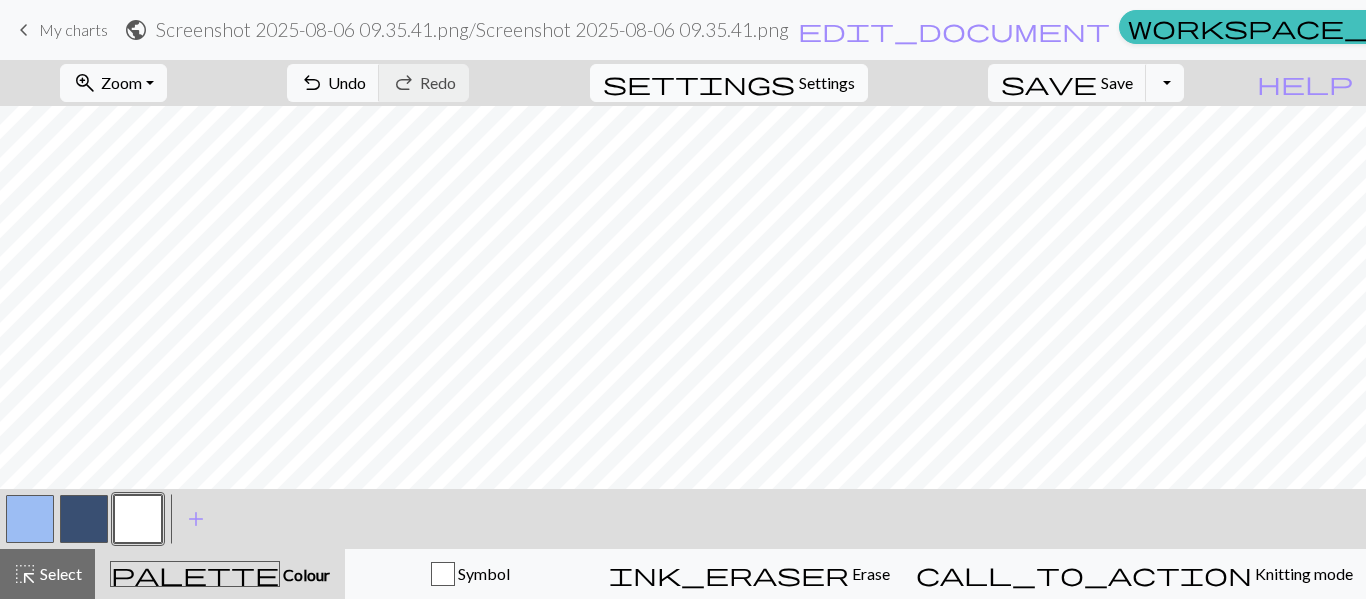 click on "Settings" at bounding box center [827, 83] 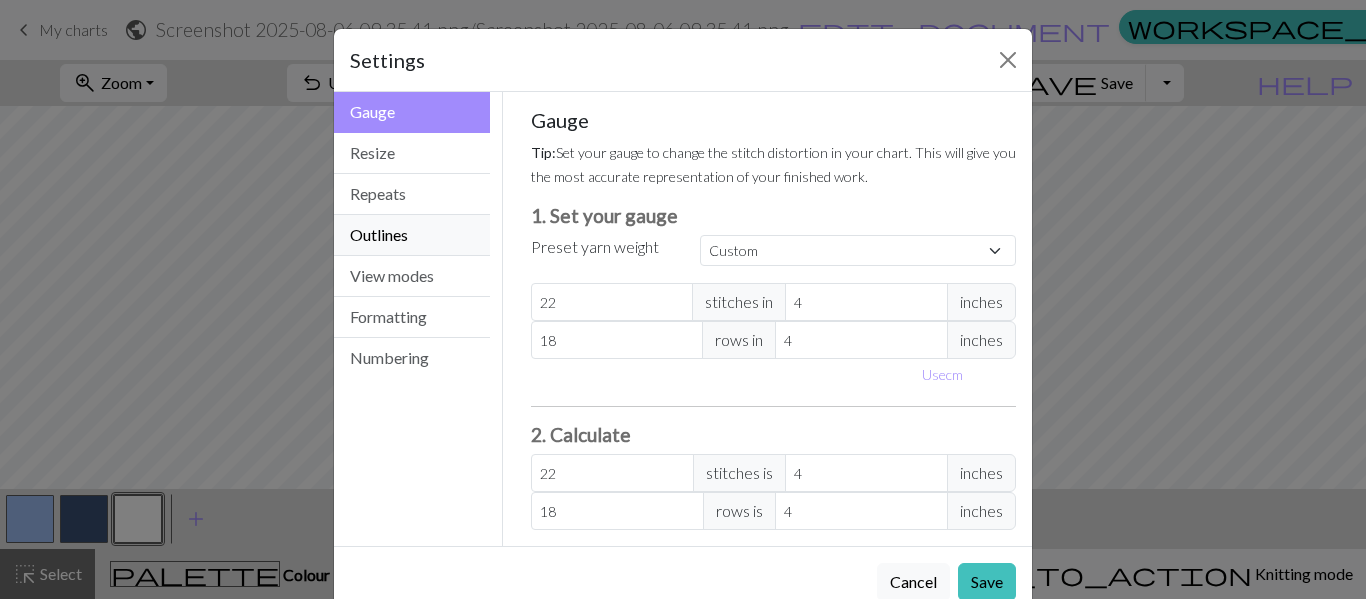 click on "Outlines" at bounding box center [412, 235] 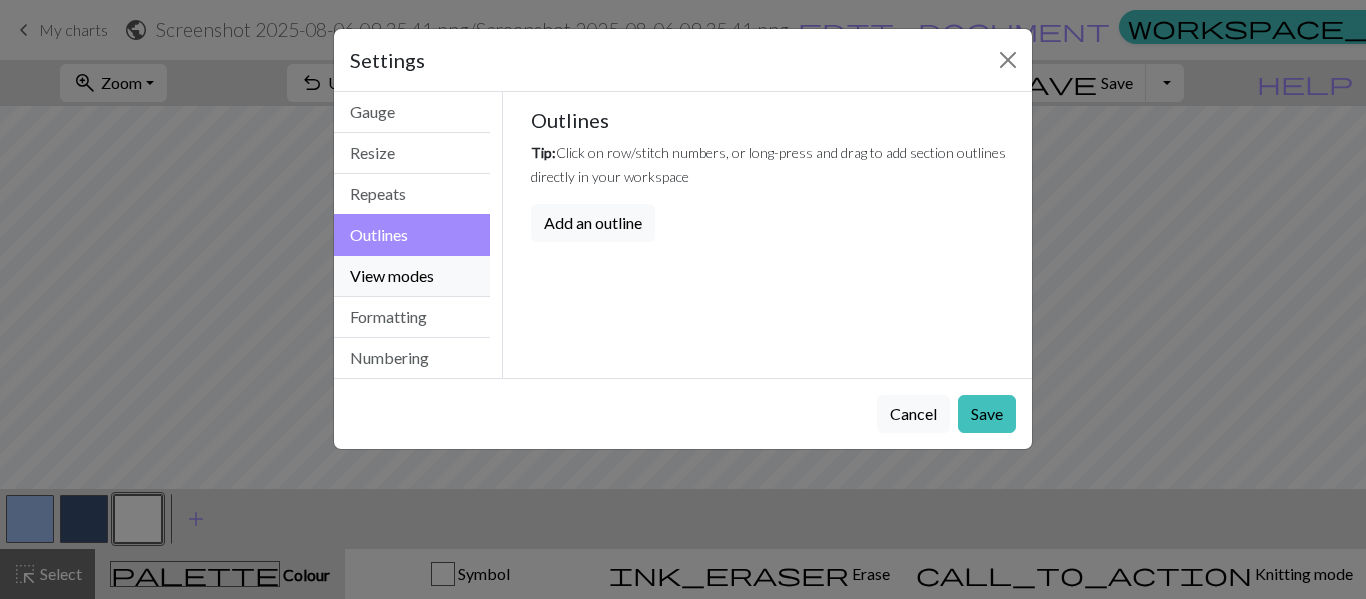 click on "View modes" at bounding box center [412, 276] 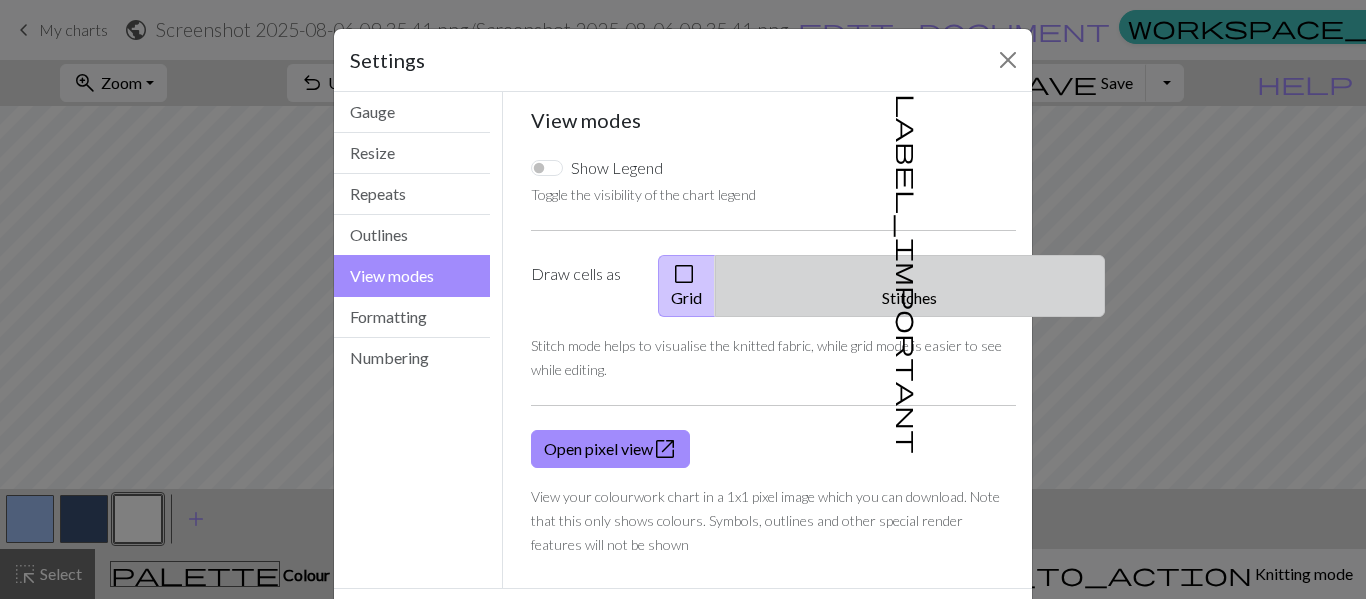 click on "label_important Stitches" at bounding box center [910, 286] 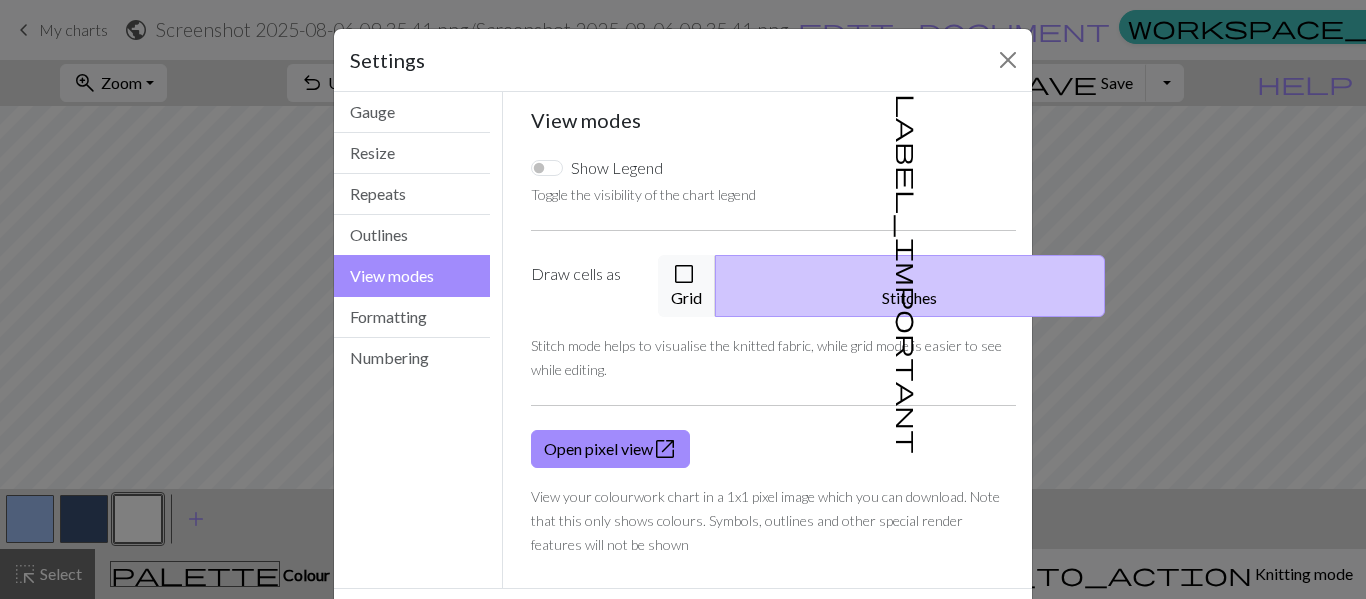 scroll, scrollTop: 65, scrollLeft: 0, axis: vertical 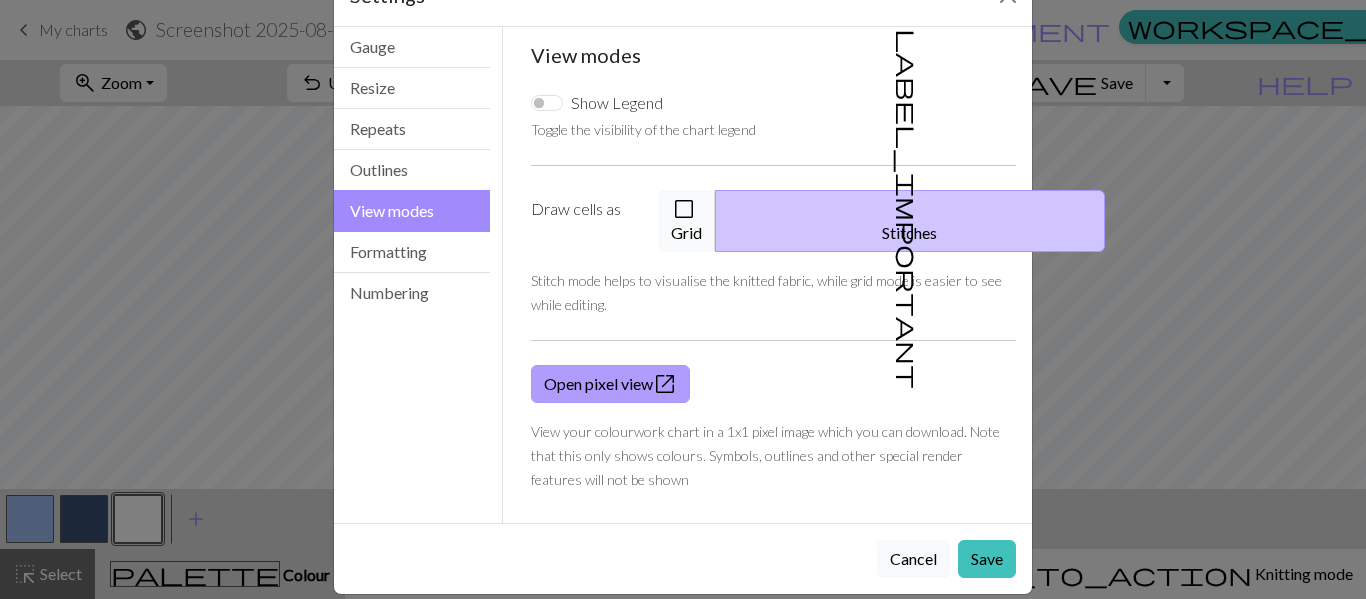 click on "open_in_new" at bounding box center (665, 384) 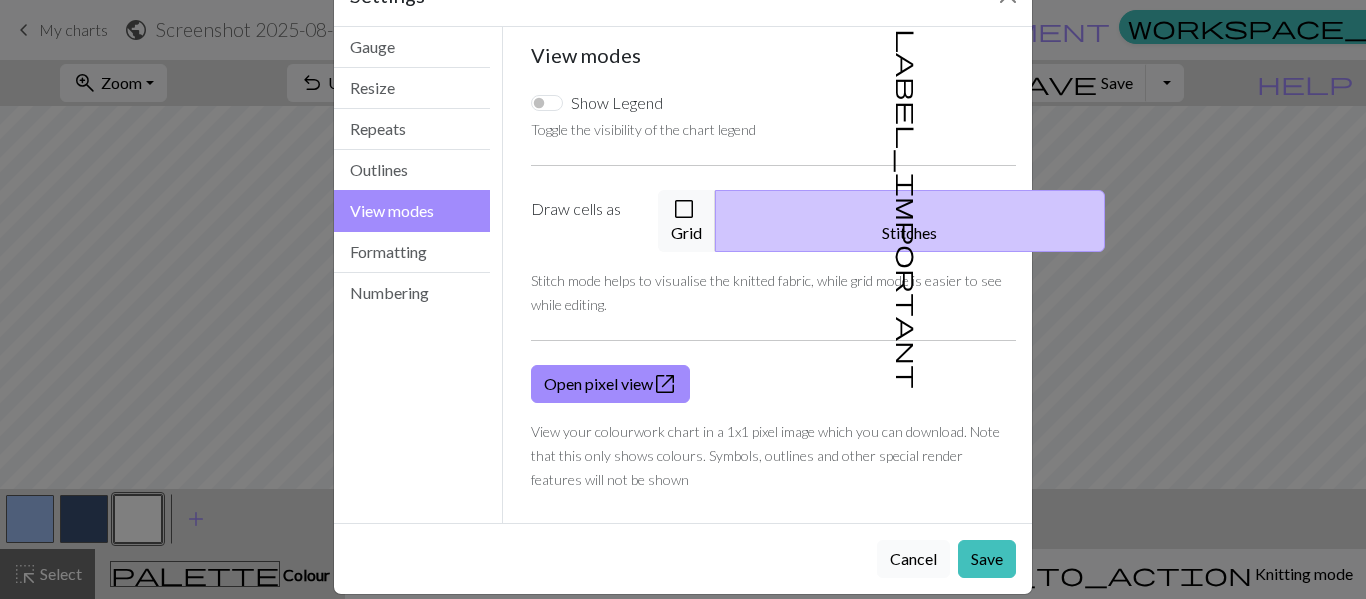 click on "Cancel" at bounding box center (913, 559) 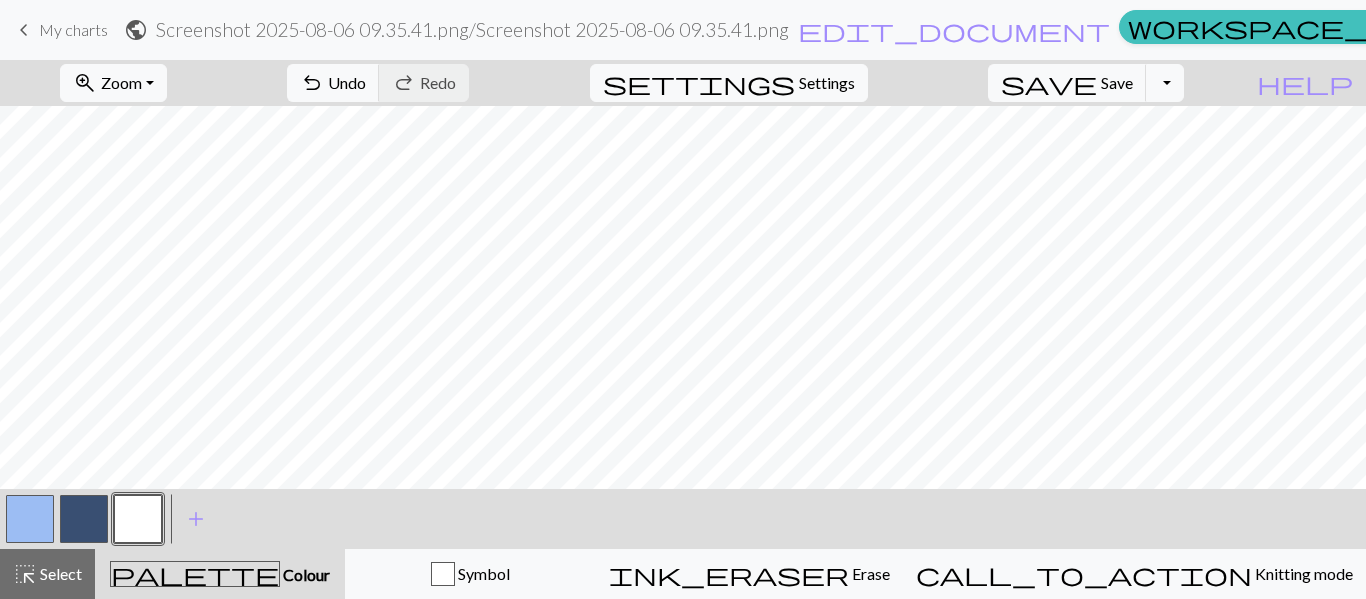 click at bounding box center (138, 519) 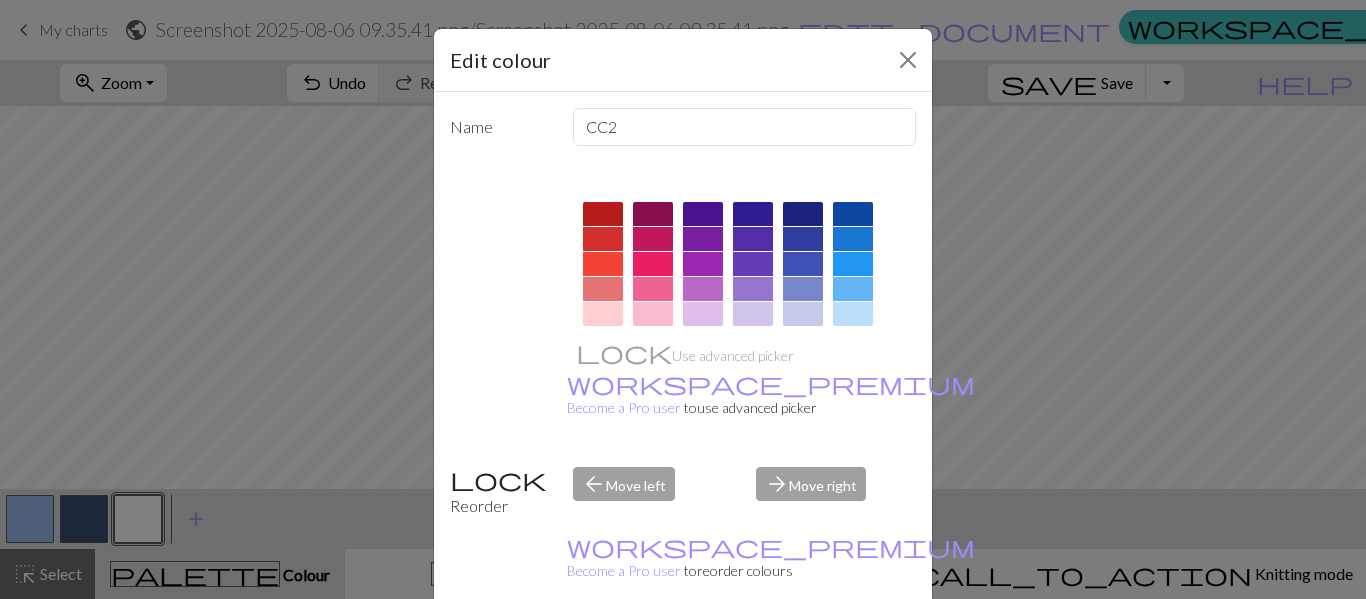 click at bounding box center (803, 264) 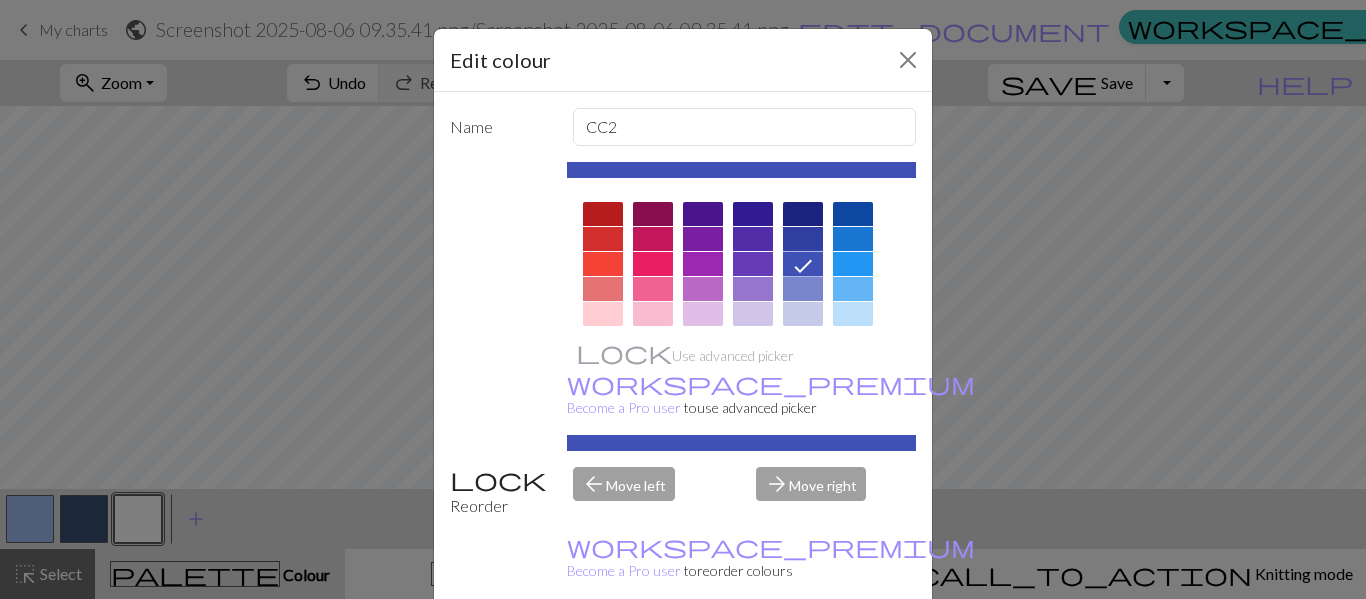 click on "Done" at bounding box center (803, 650) 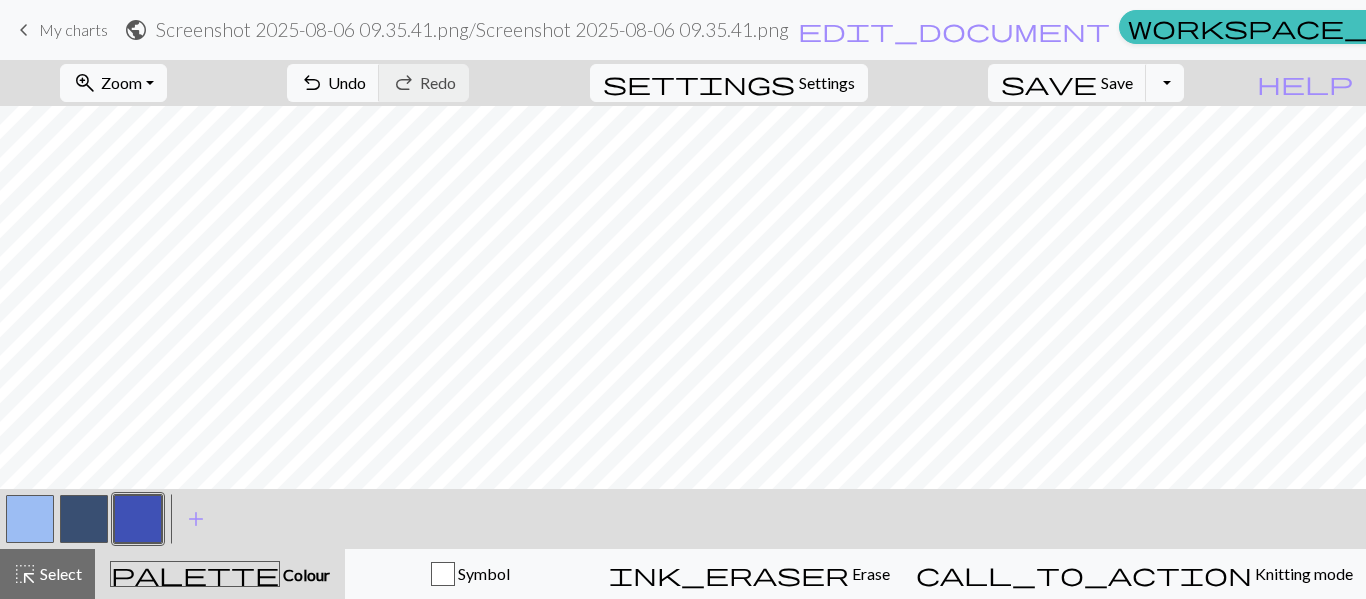 click at bounding box center (30, 519) 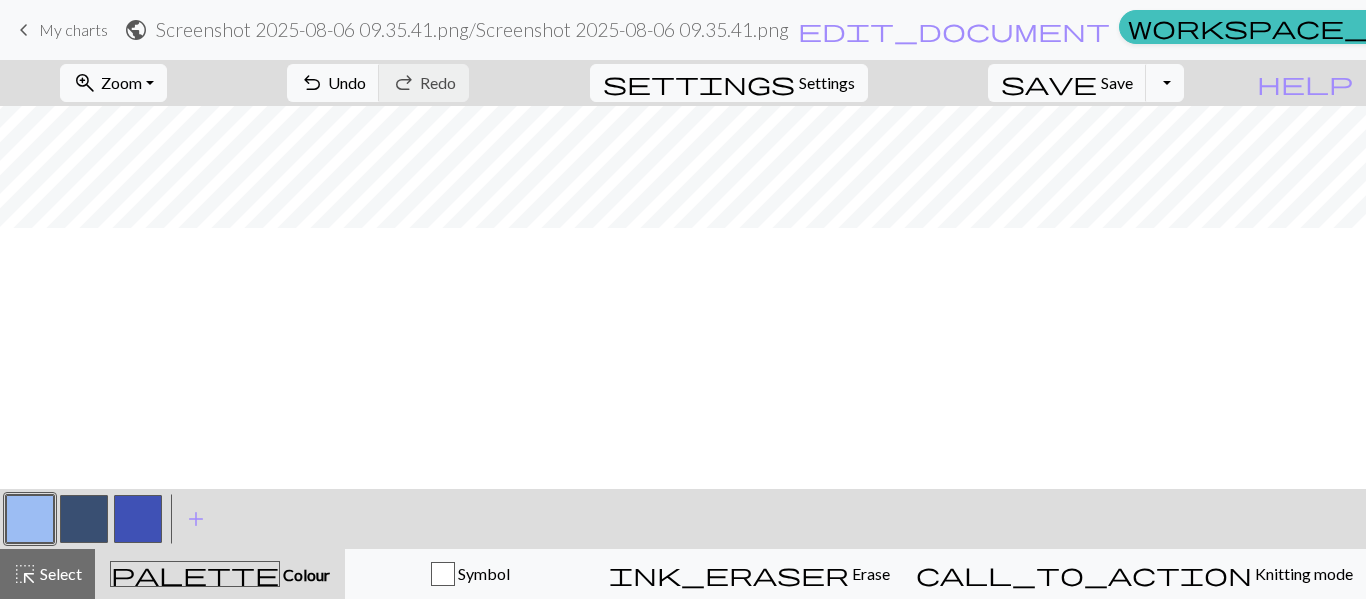 scroll, scrollTop: 703, scrollLeft: 0, axis: vertical 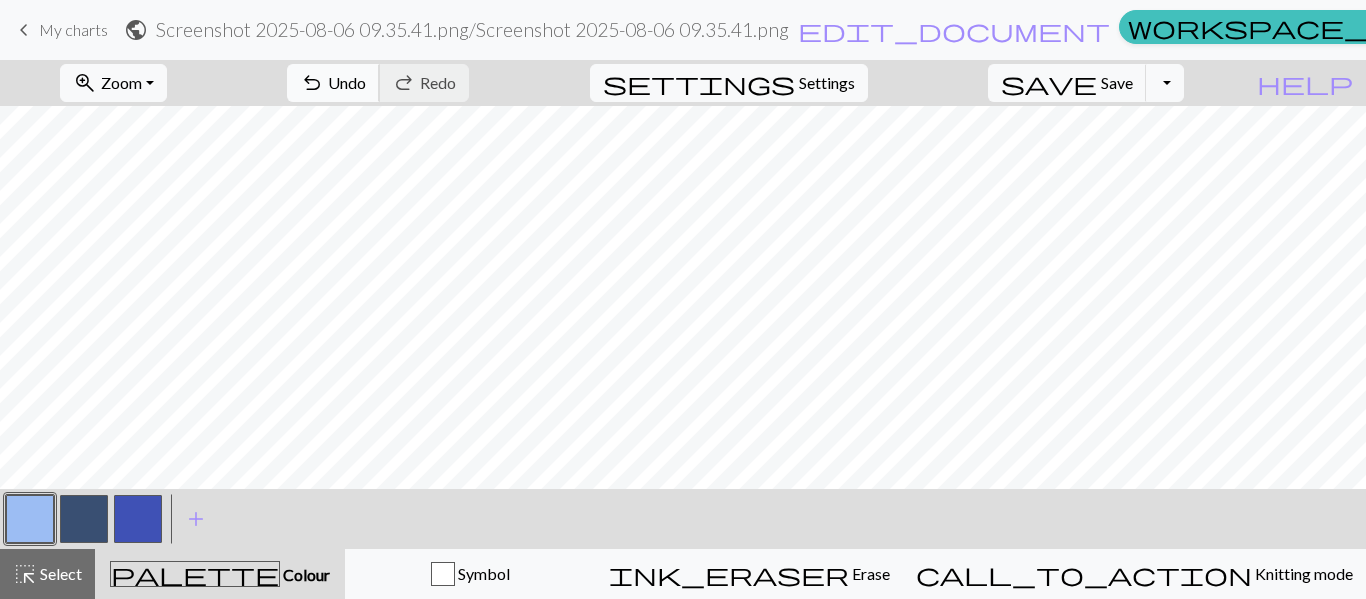 click on "Undo" at bounding box center (347, 82) 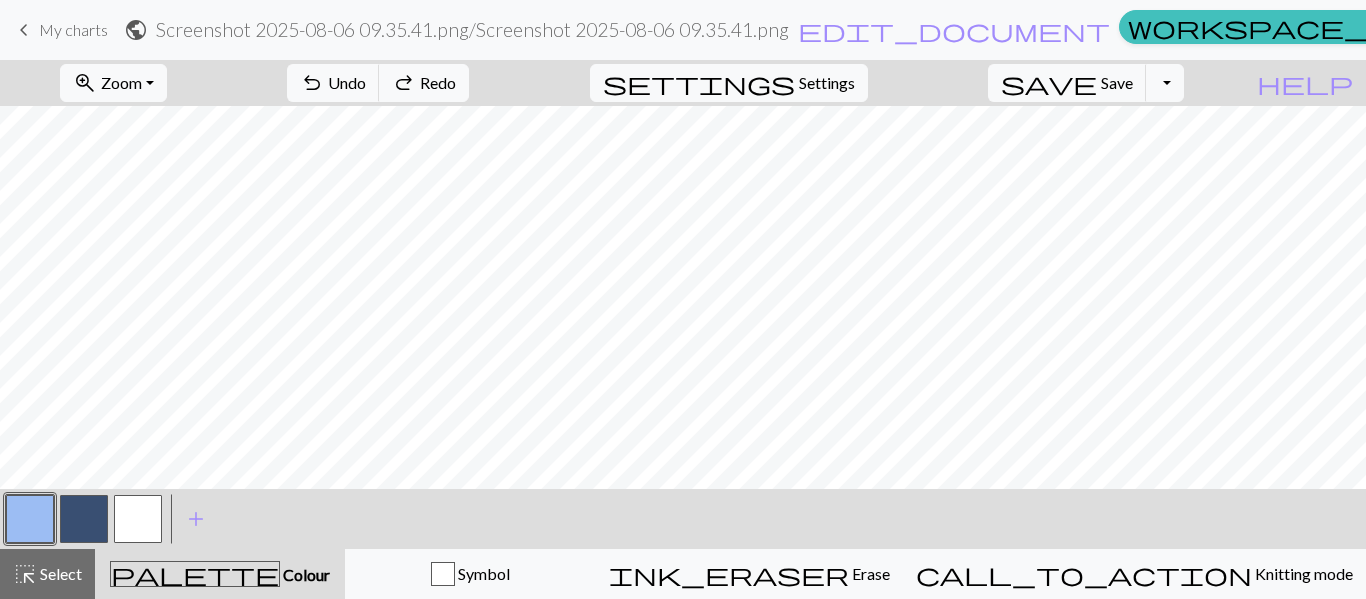 click on "My charts" at bounding box center [73, 29] 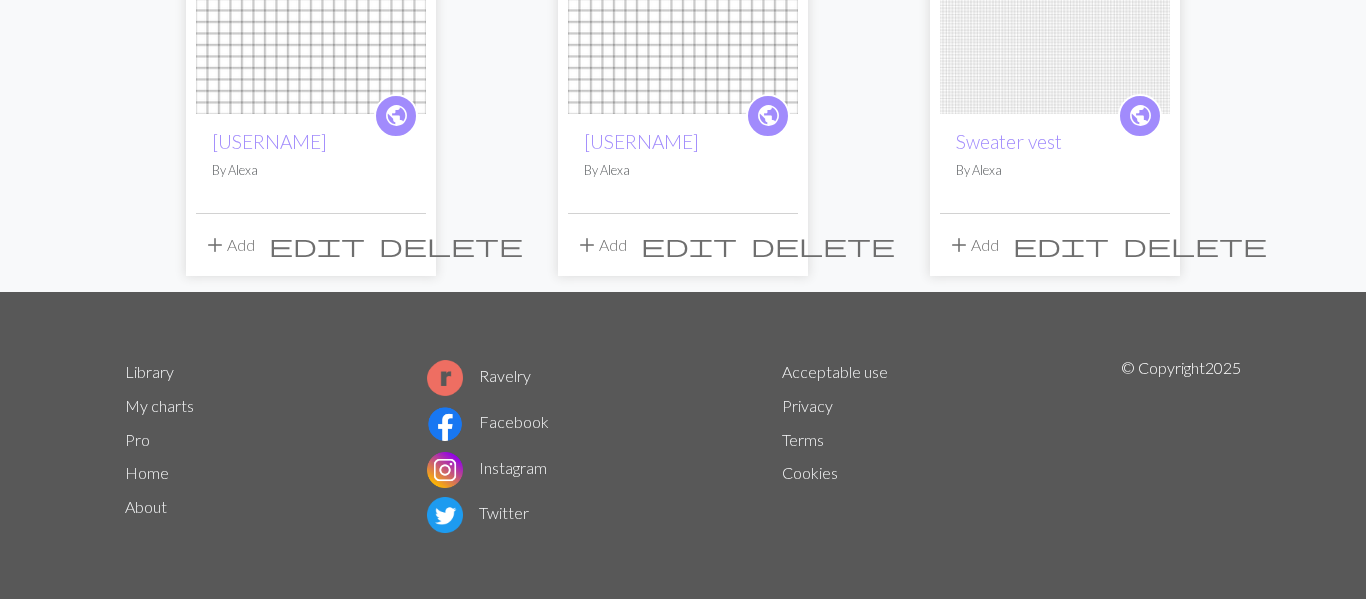 scroll, scrollTop: 780, scrollLeft: 0, axis: vertical 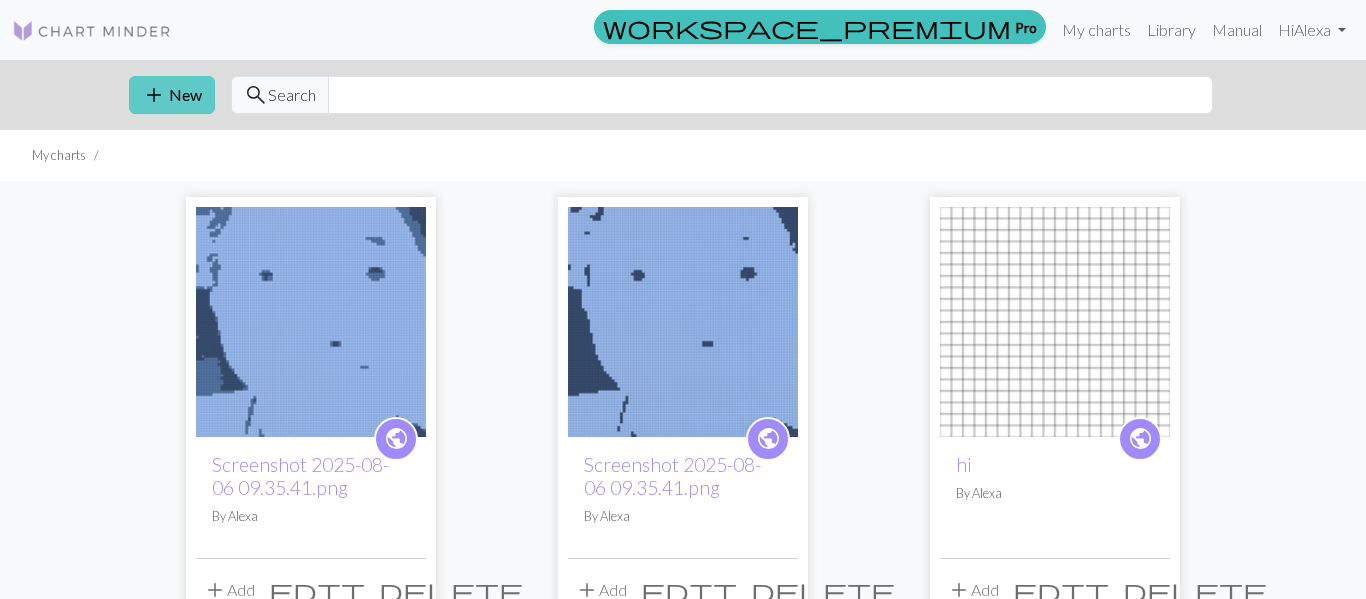 click on "add   New" at bounding box center (172, 95) 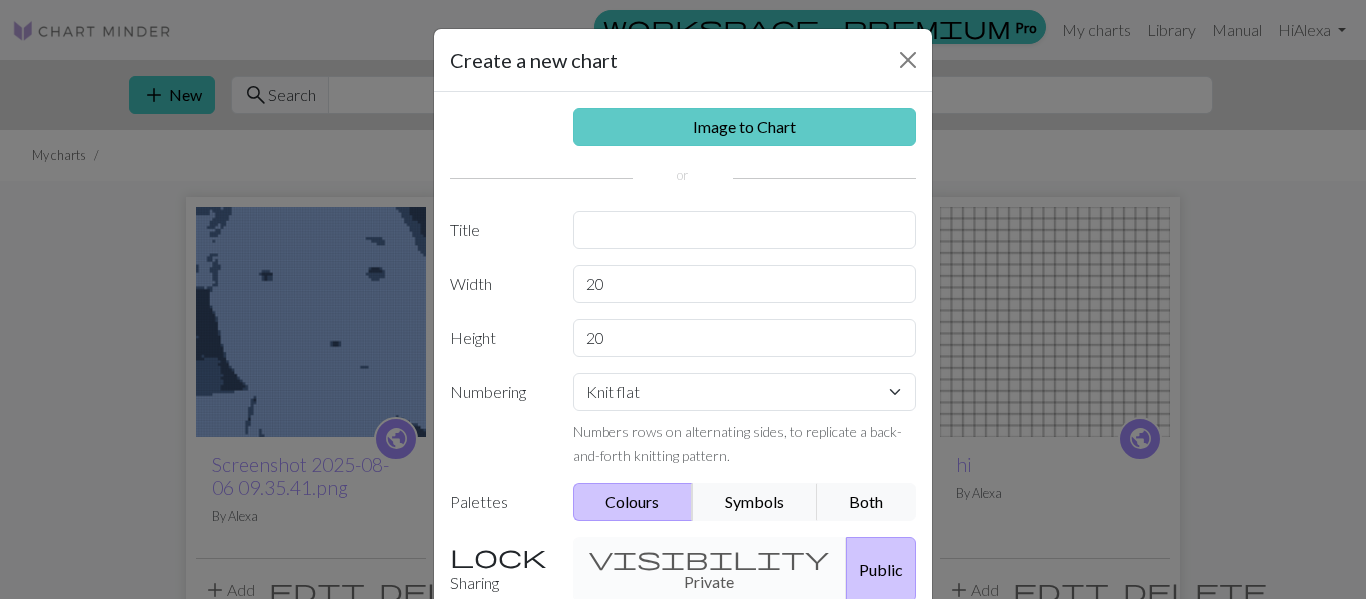 click on "Image to Chart" at bounding box center [745, 127] 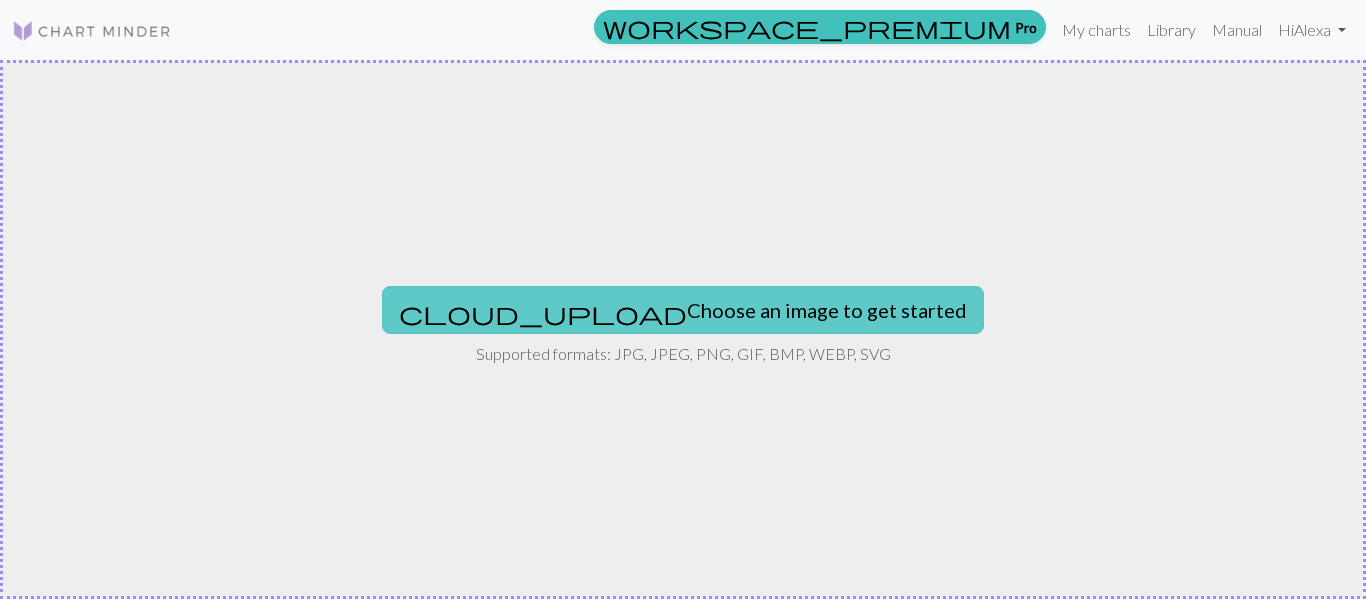 click on "cloud_upload  Choose an image to get started" at bounding box center [683, 310] 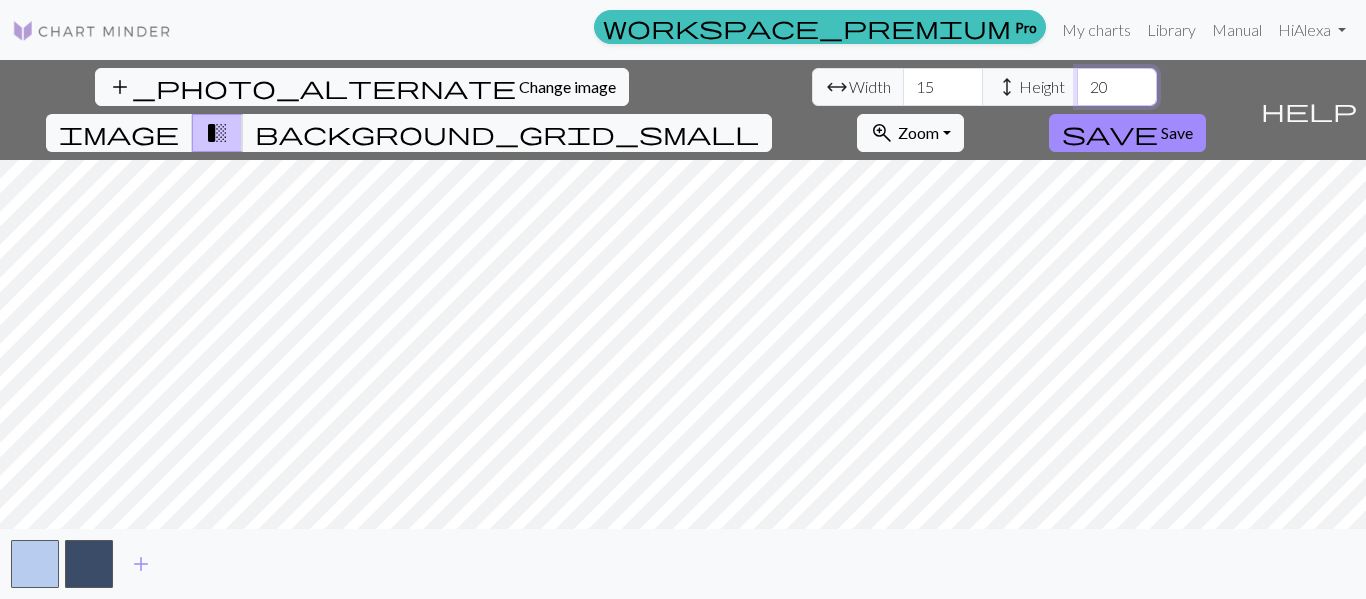 click on "20" at bounding box center (1117, 87) 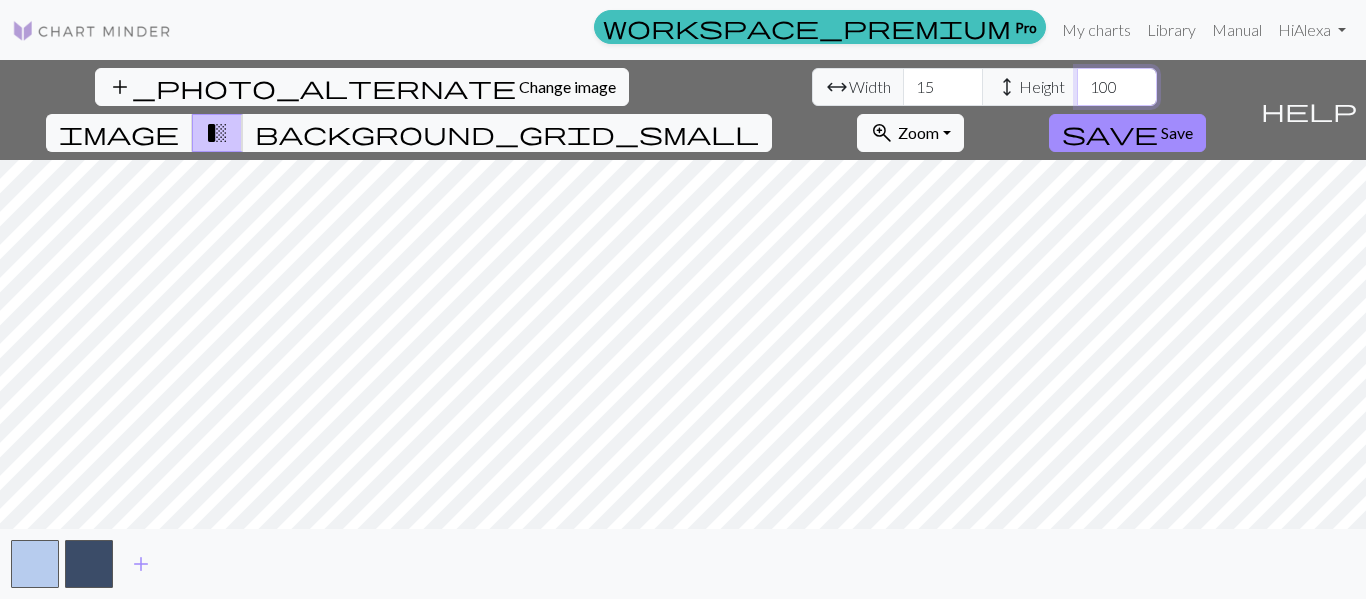 type on "100" 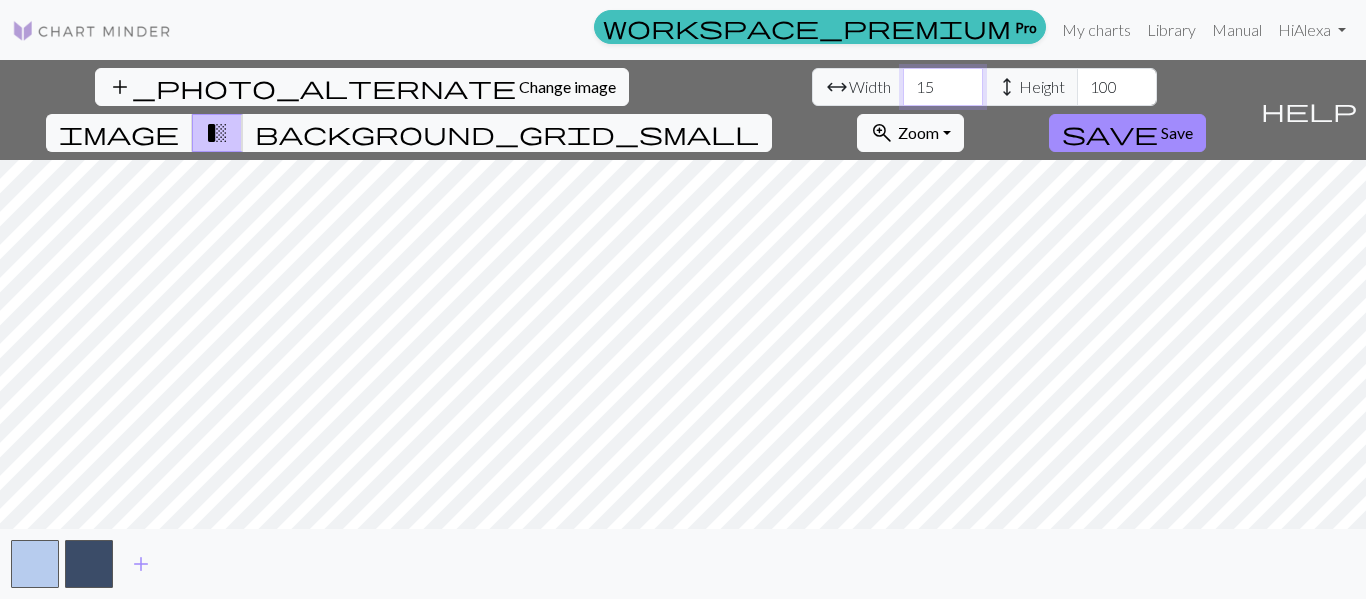 click on "15" at bounding box center [943, 87] 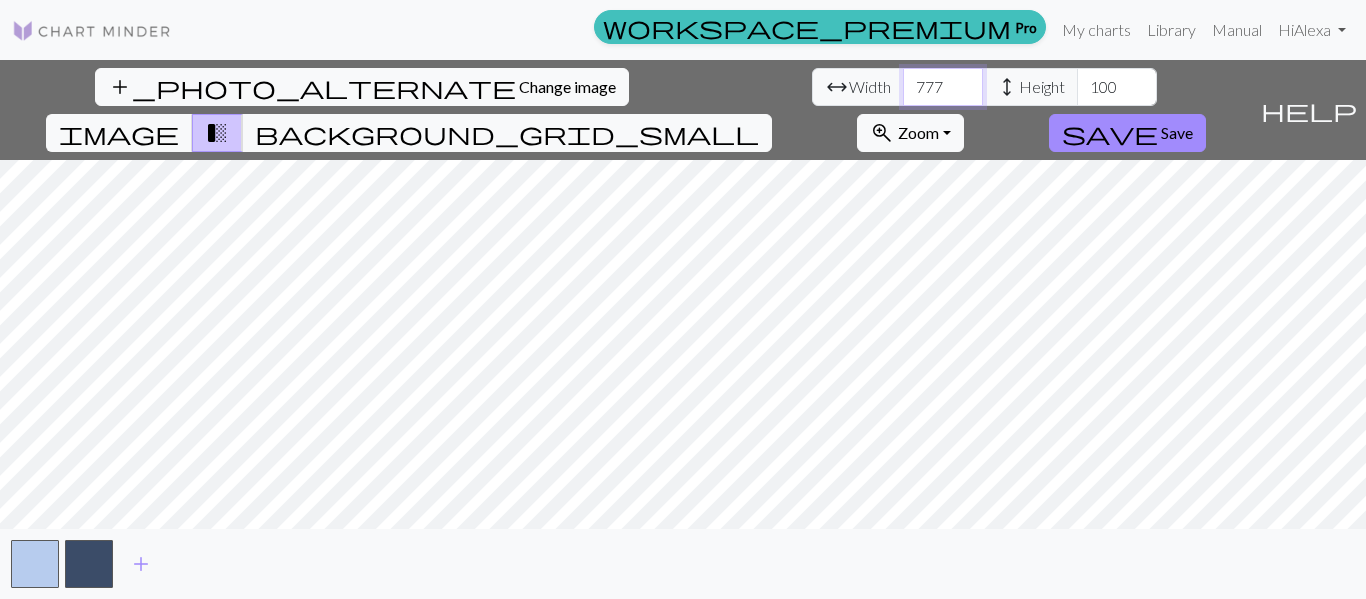 type on "777" 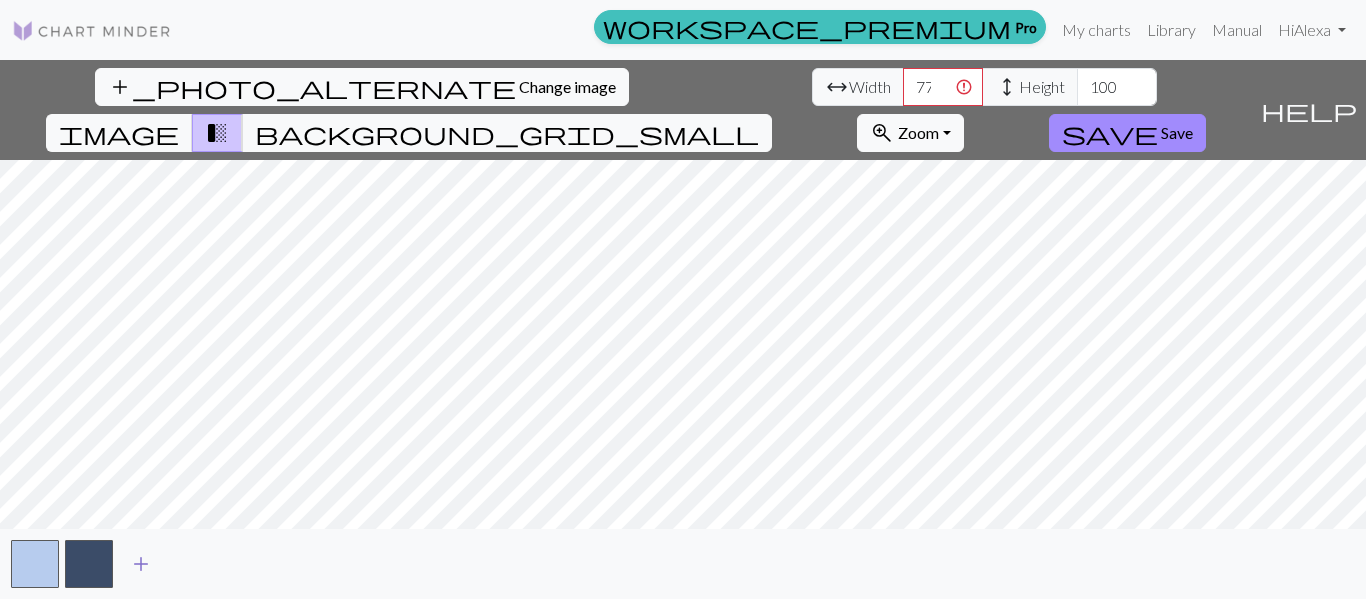 click on "add" at bounding box center (141, 564) 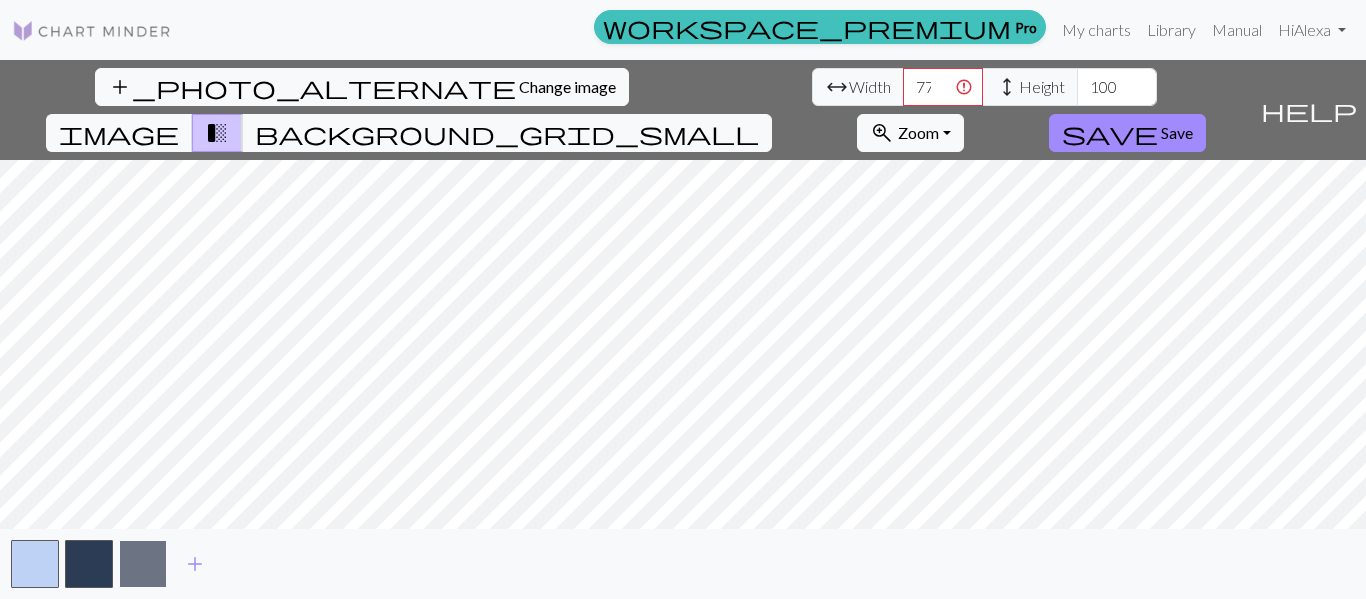 click at bounding box center [143, 564] 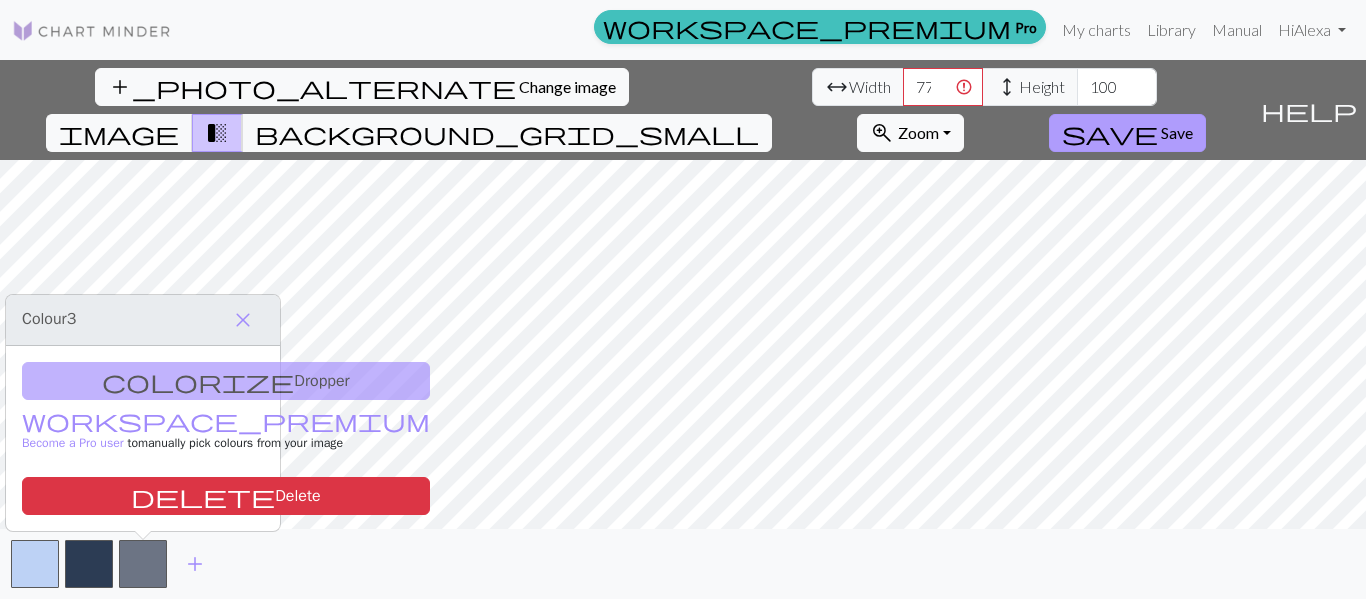 click on "Save" at bounding box center [1177, 132] 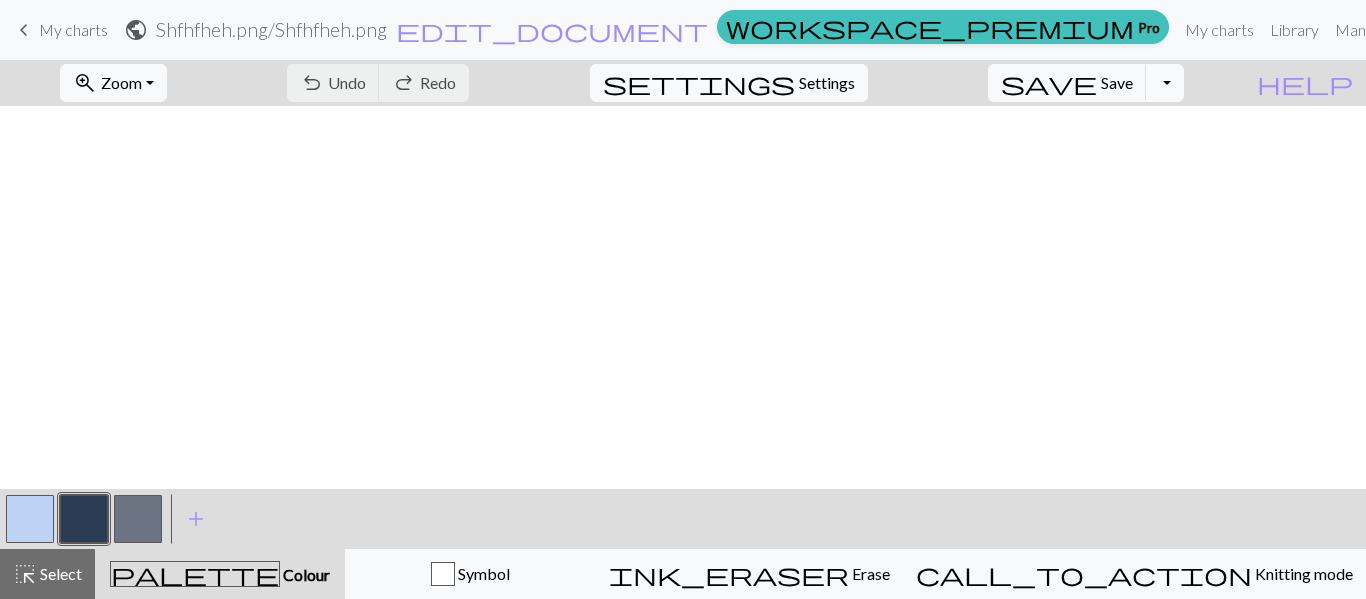 scroll, scrollTop: 650, scrollLeft: 0, axis: vertical 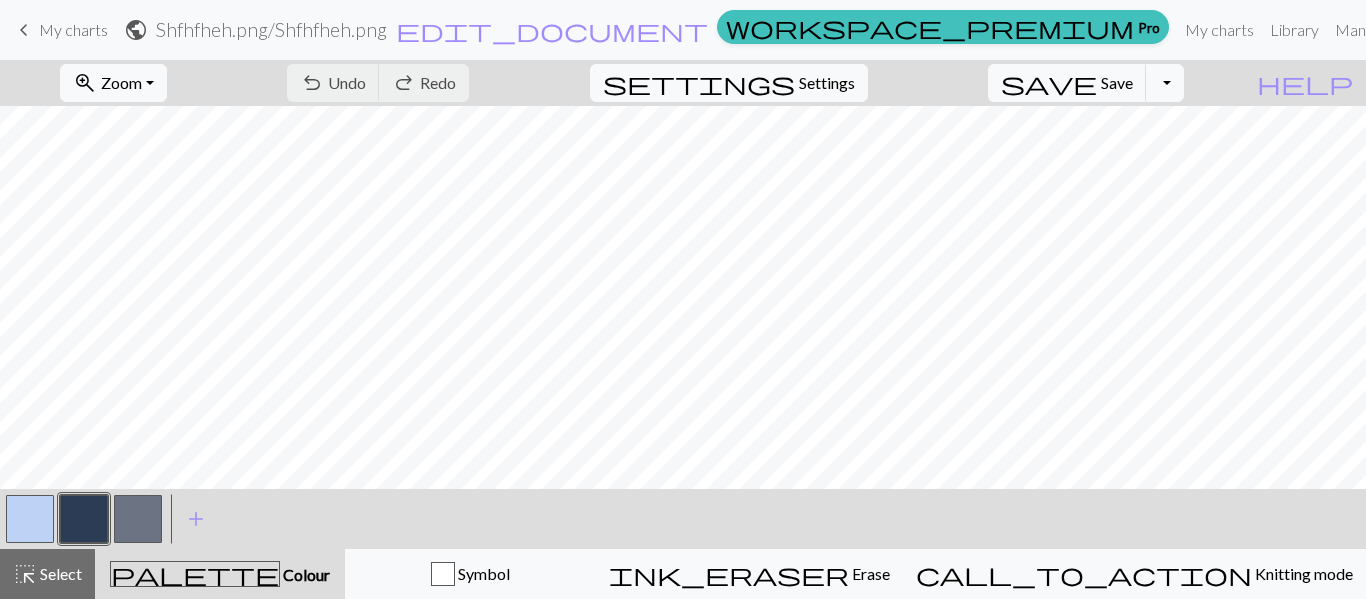 click at bounding box center (30, 519) 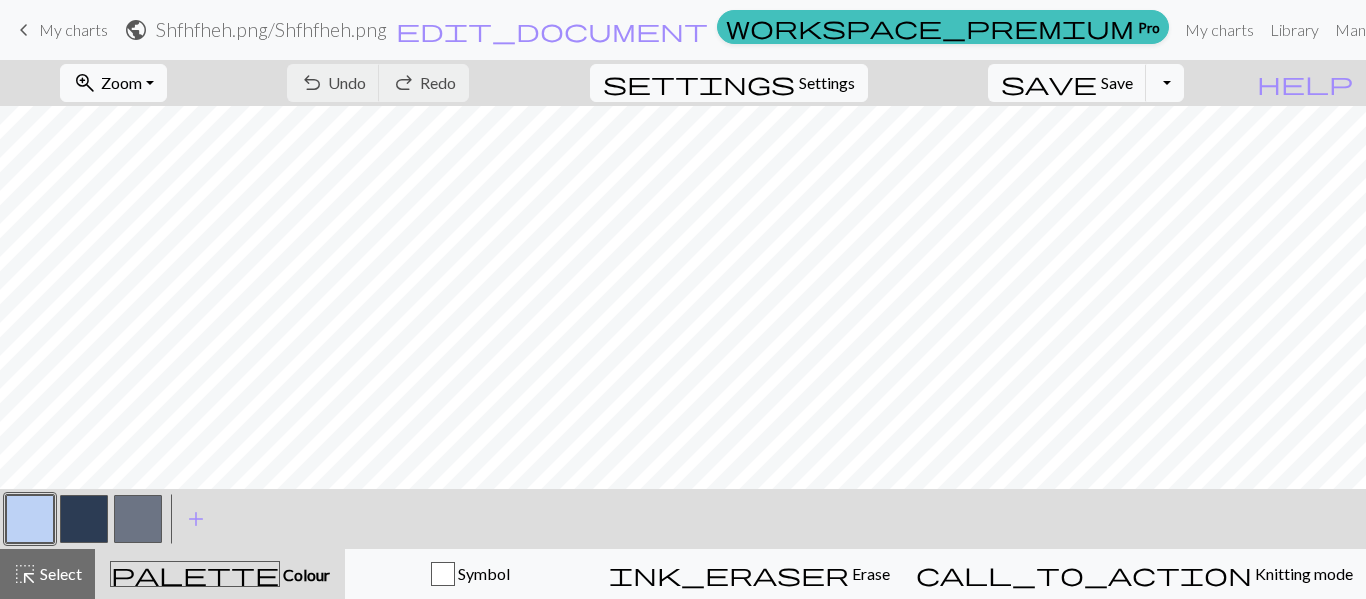 click at bounding box center (138, 519) 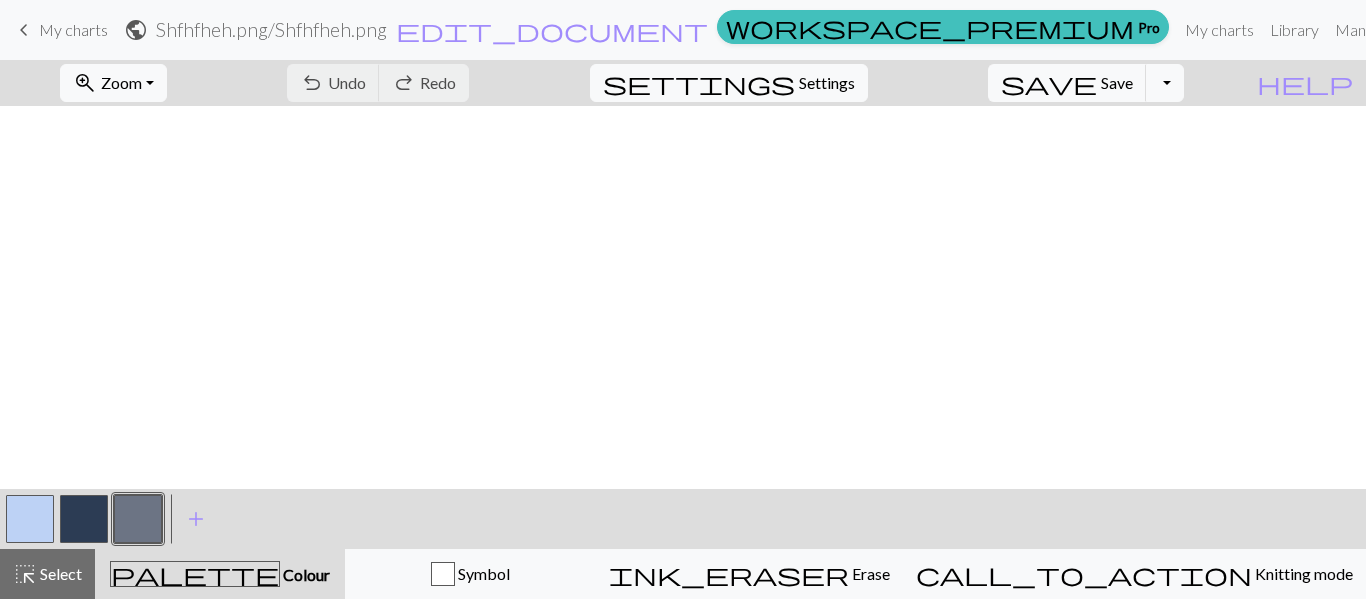 scroll, scrollTop: 527, scrollLeft: 0, axis: vertical 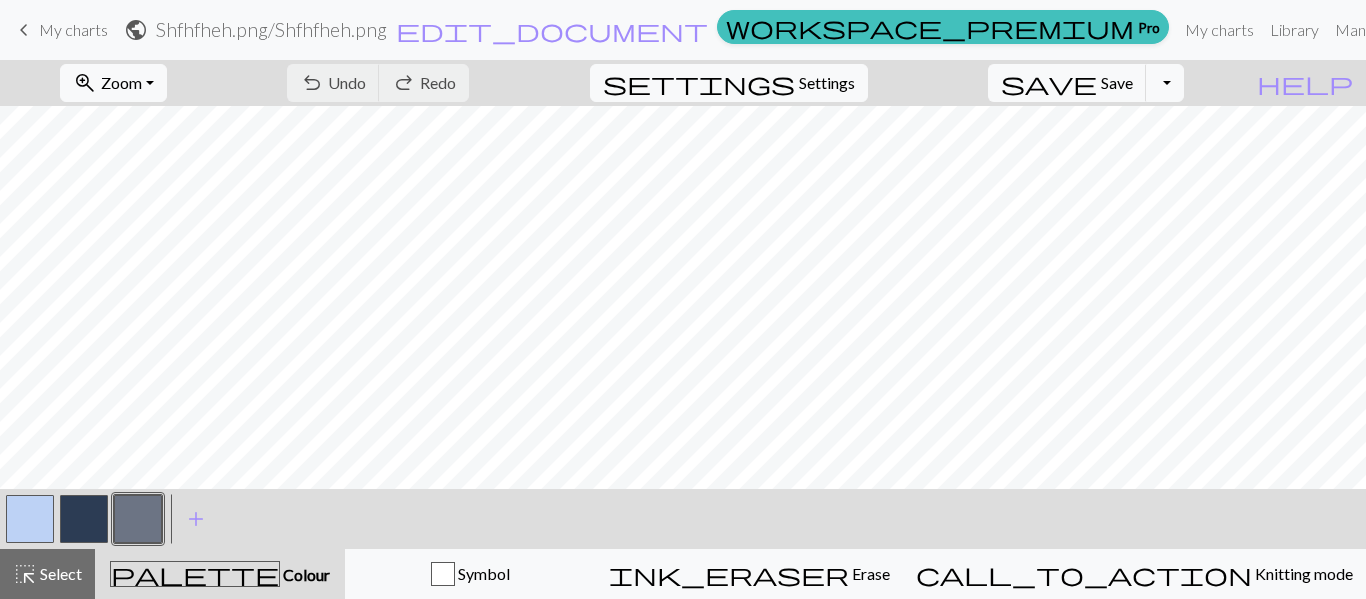 click at bounding box center (138, 519) 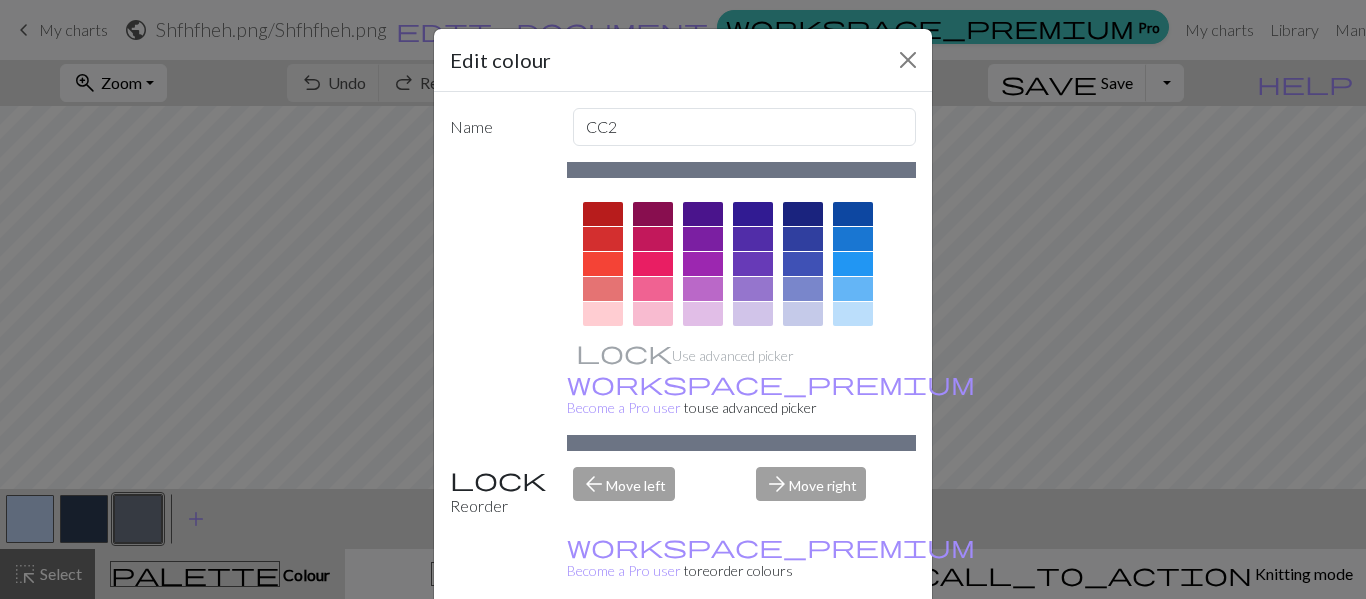 scroll, scrollTop: 419, scrollLeft: 0, axis: vertical 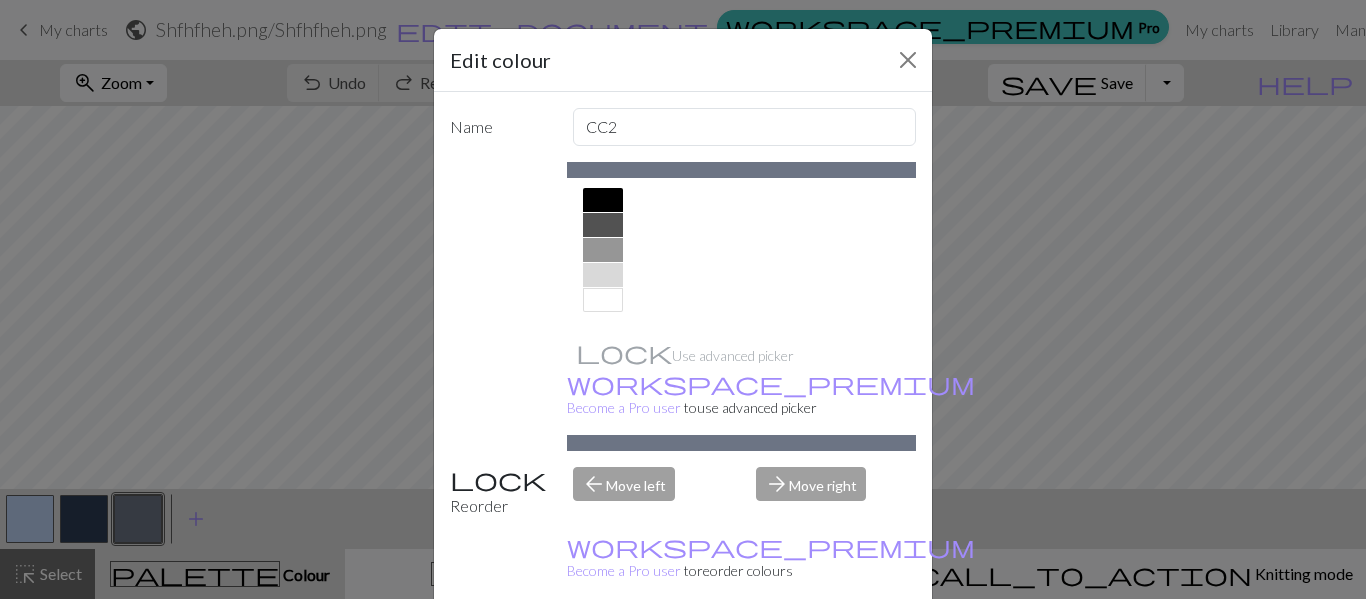 click at bounding box center (603, 300) 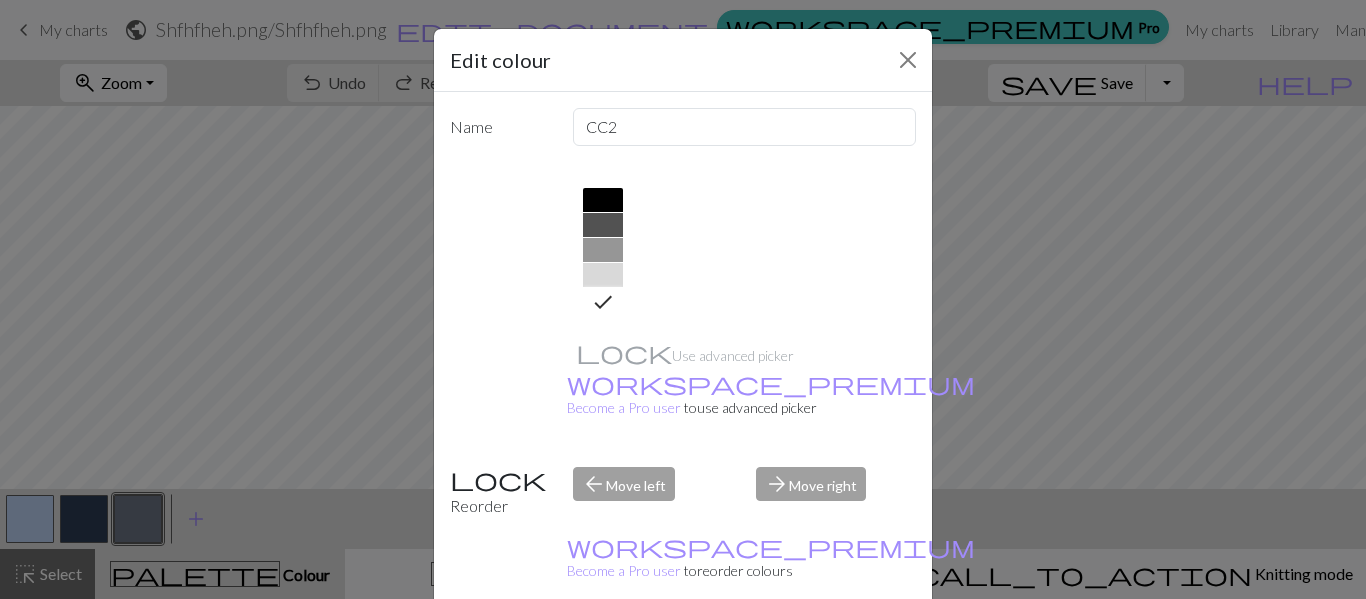 click on "Done" at bounding box center (803, 650) 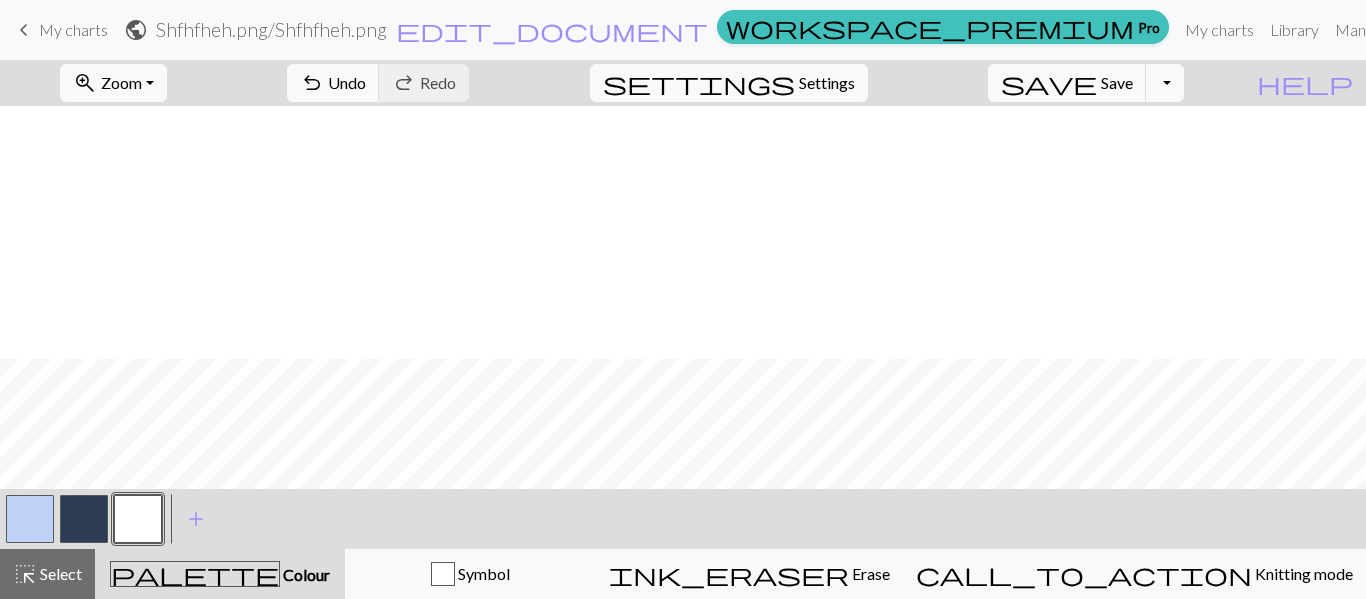 scroll, scrollTop: 596, scrollLeft: 0, axis: vertical 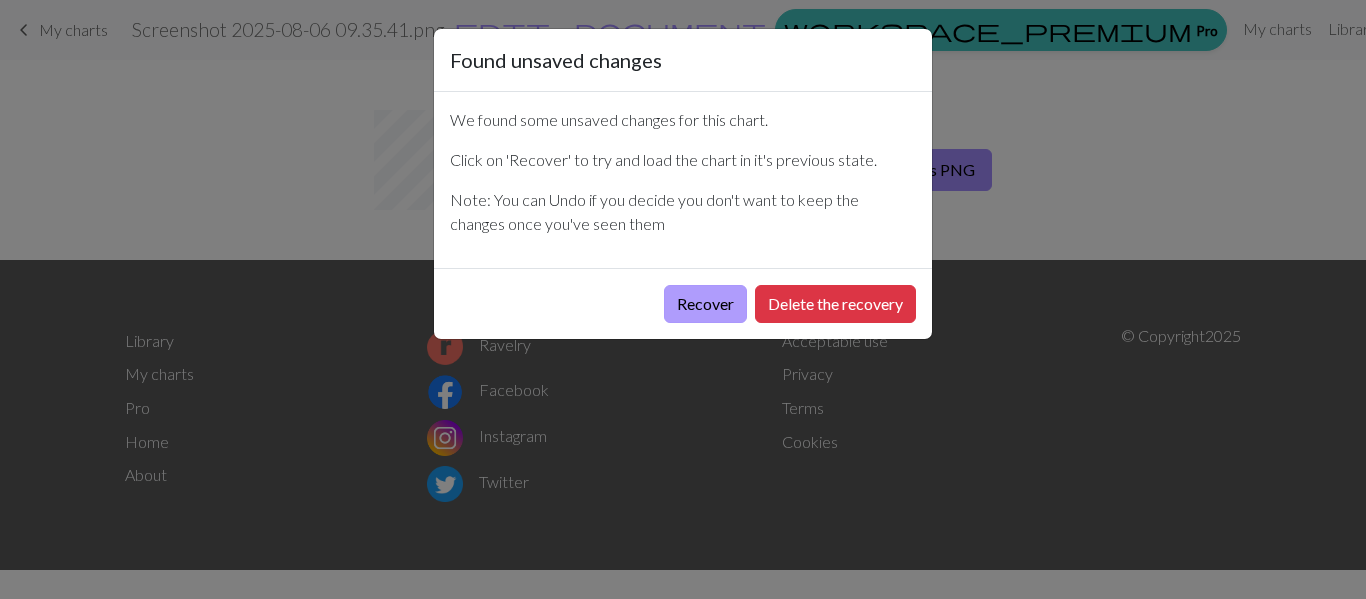 click on "Recover" at bounding box center (705, 304) 